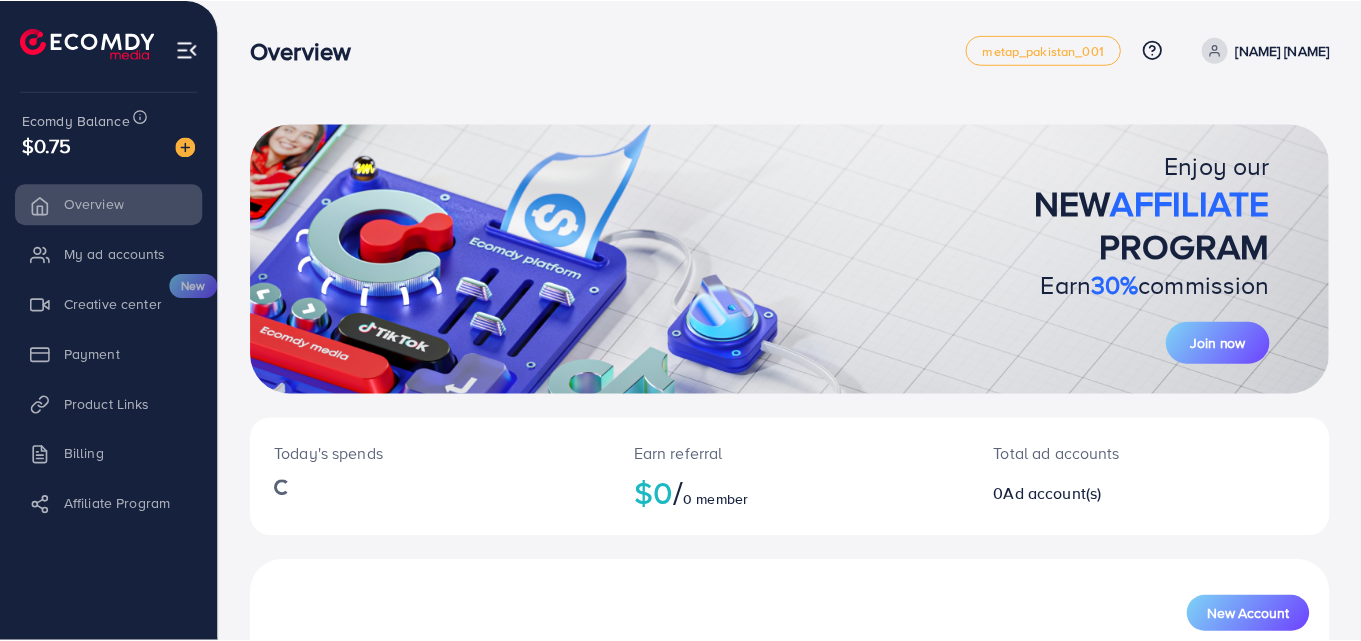 scroll, scrollTop: 0, scrollLeft: 0, axis: both 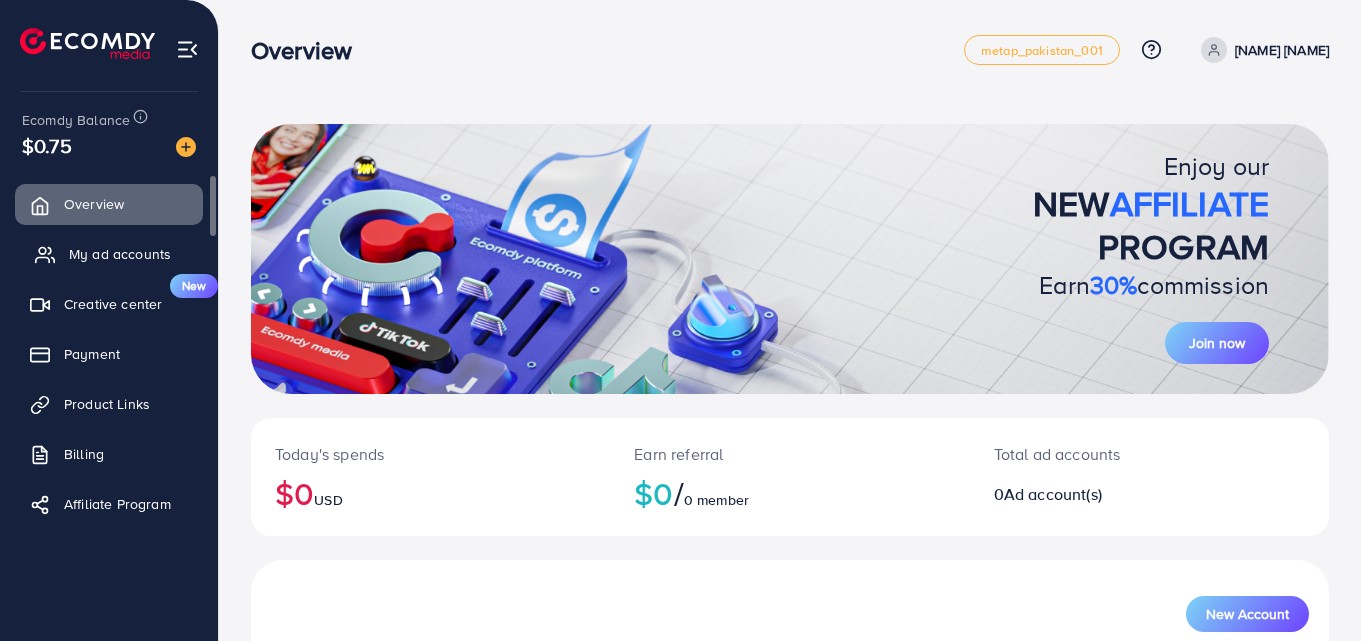 click on "My ad accounts" at bounding box center (109, 254) 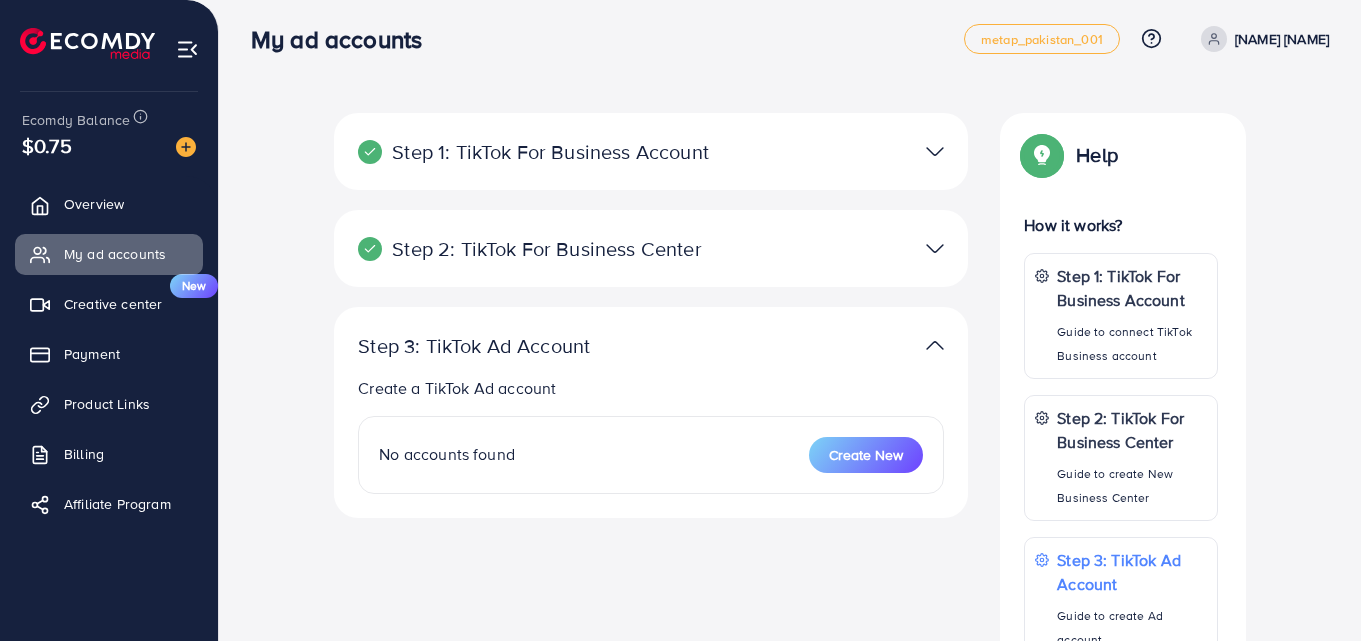 scroll, scrollTop: 0, scrollLeft: 0, axis: both 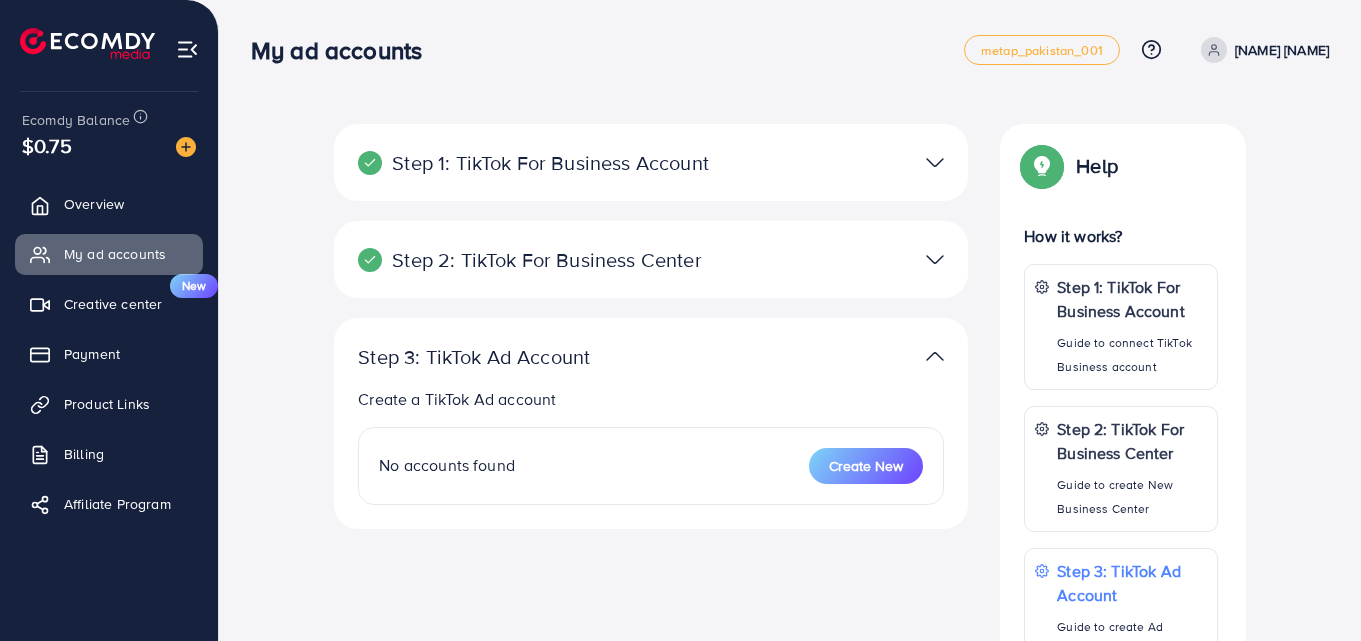 click at bounding box center (935, 259) 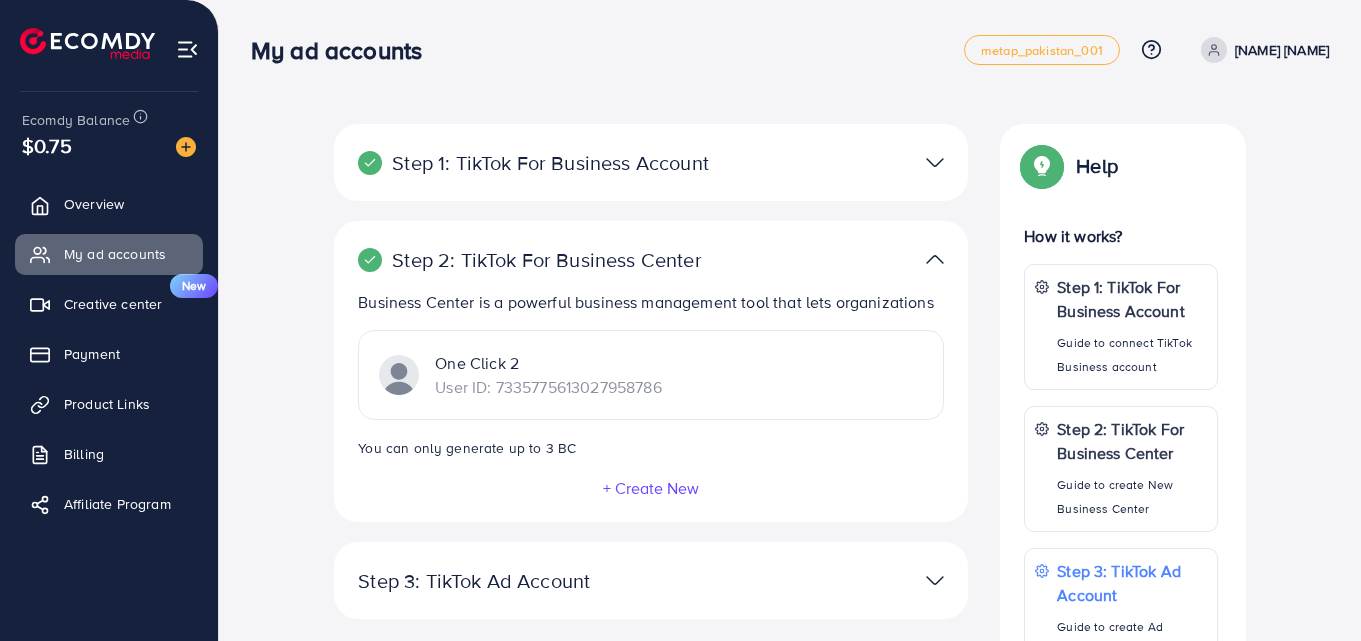 click at bounding box center [935, 259] 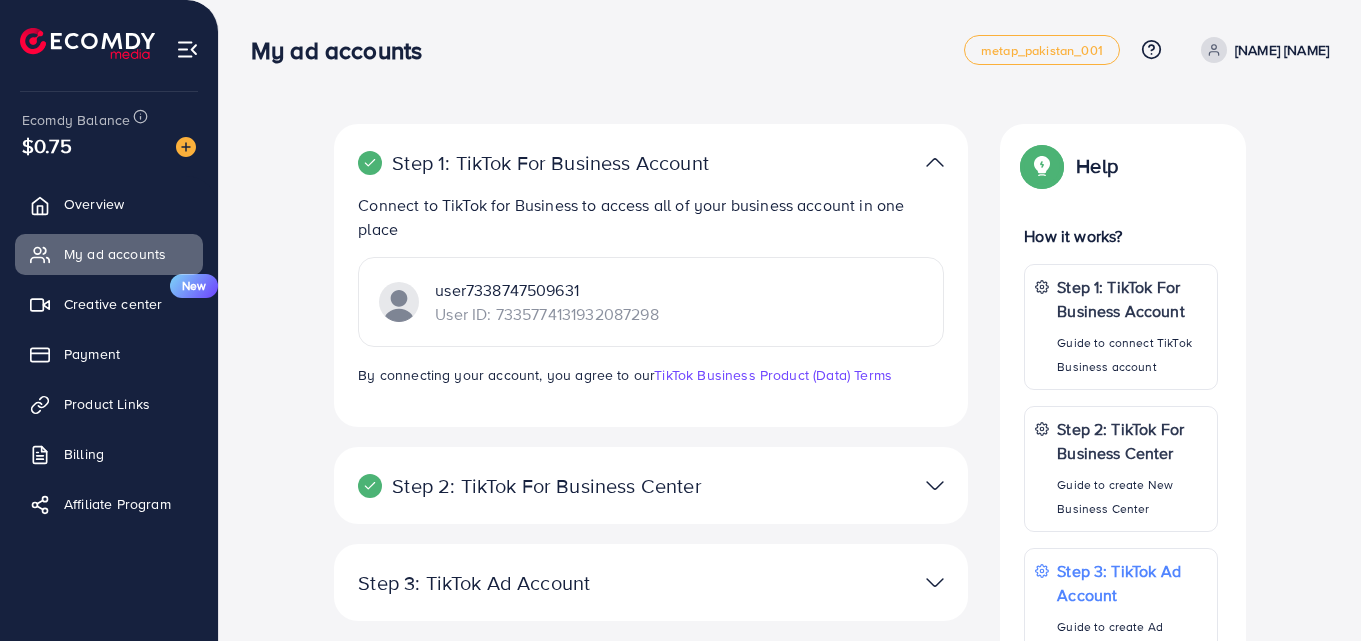click at bounding box center [935, 162] 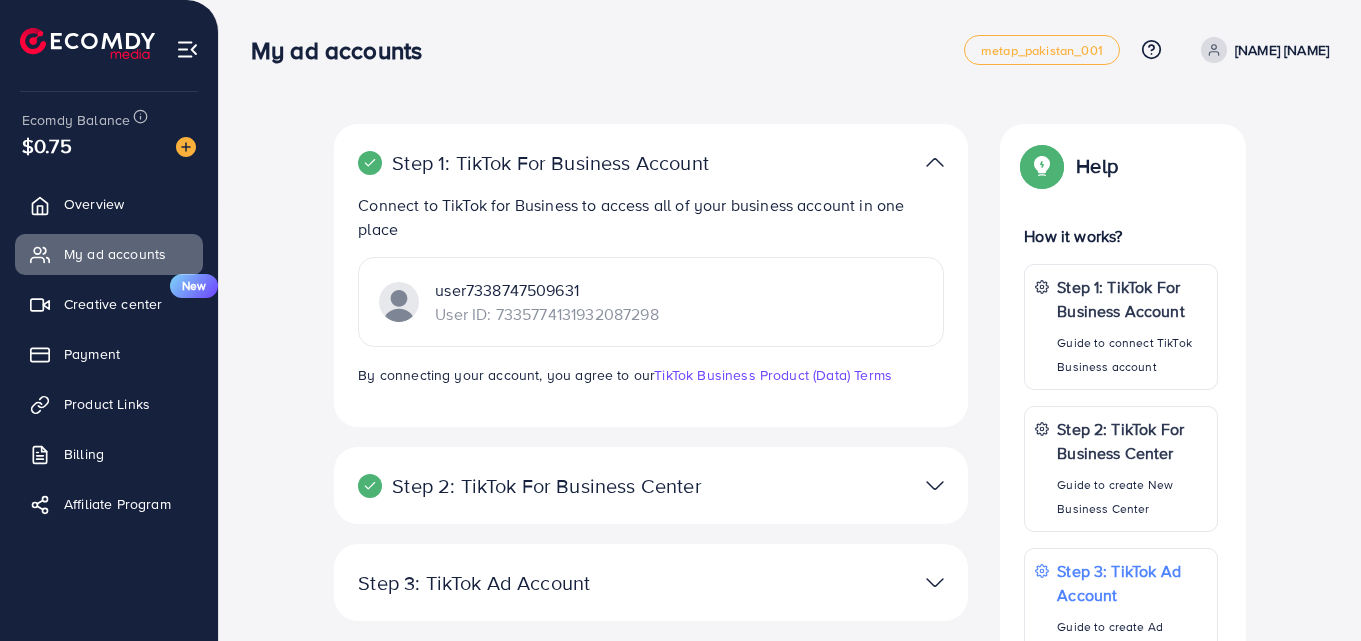 click at bounding box center [935, 162] 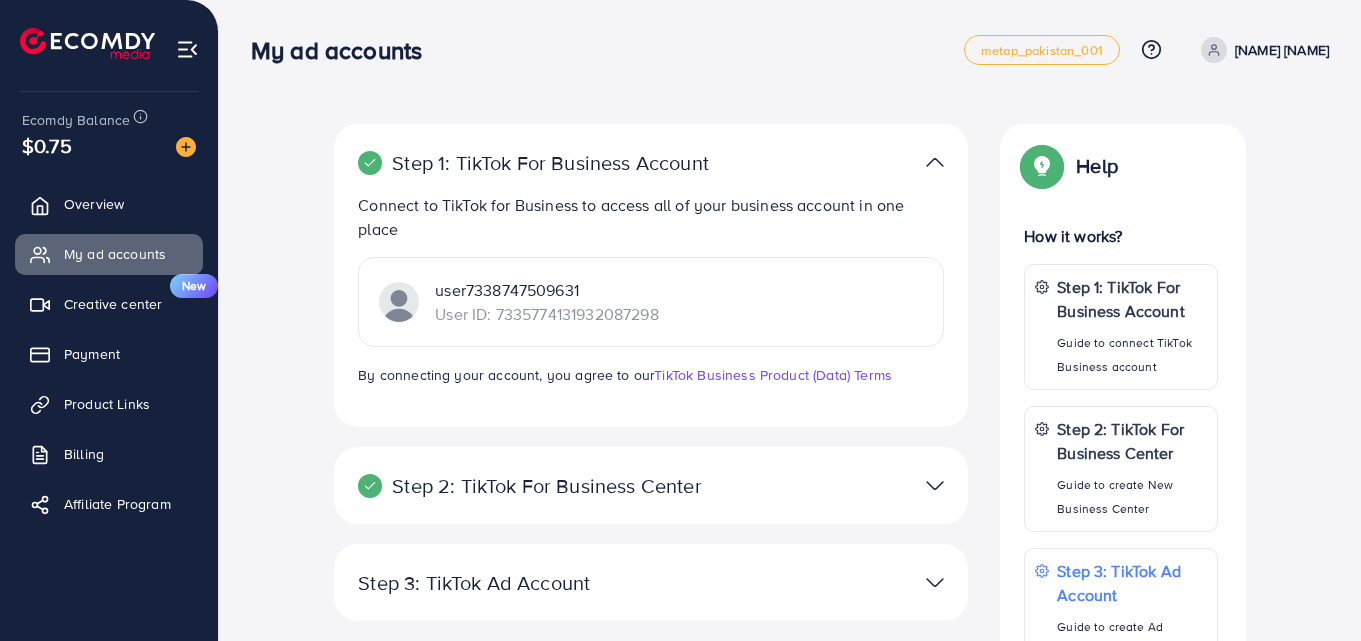 click at bounding box center [935, 162] 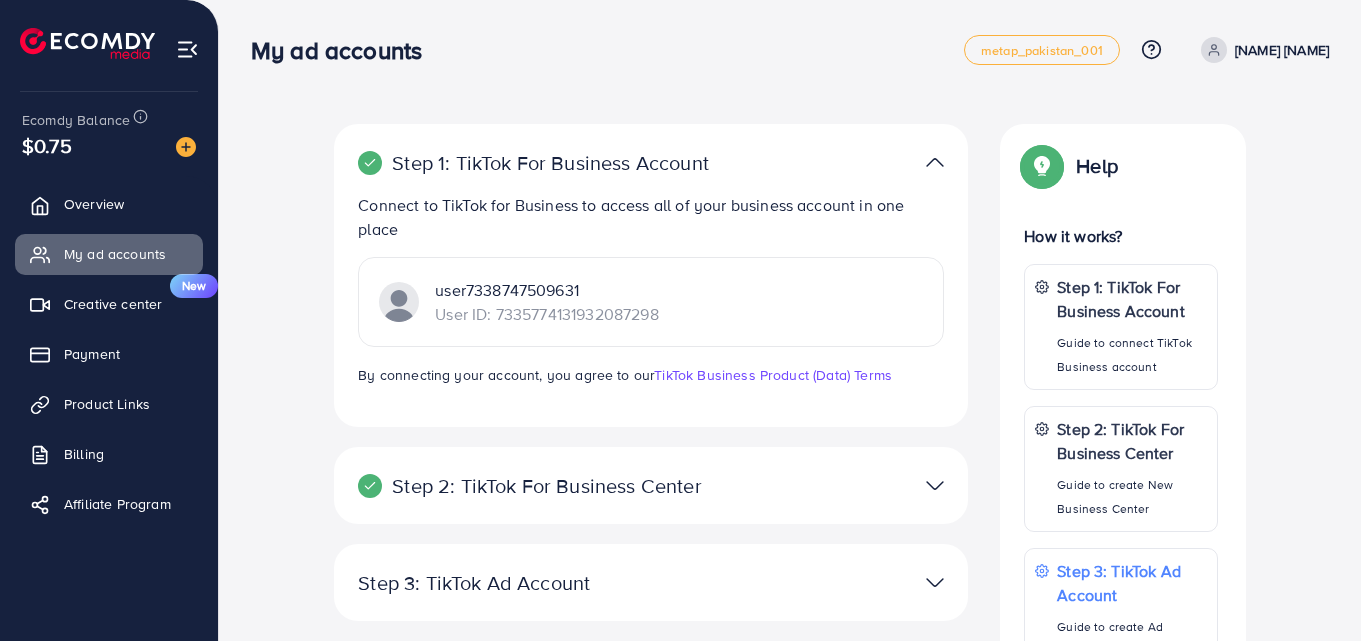 click at bounding box center [935, 485] 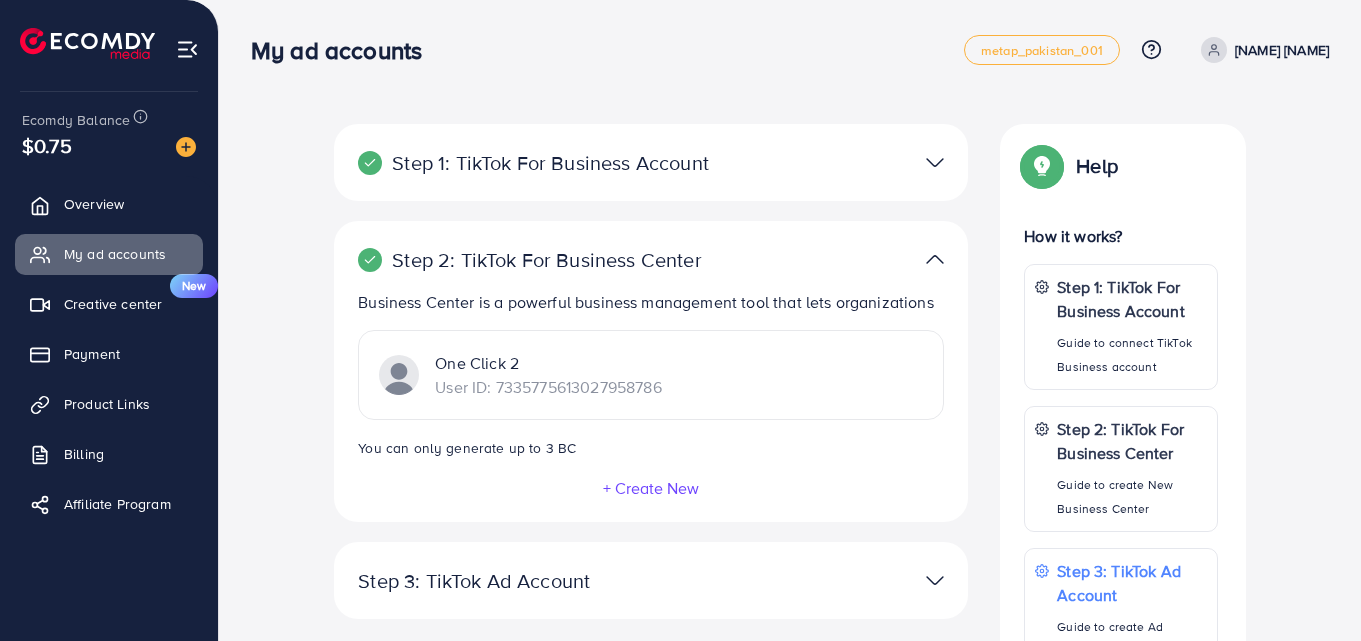 click at bounding box center (935, 259) 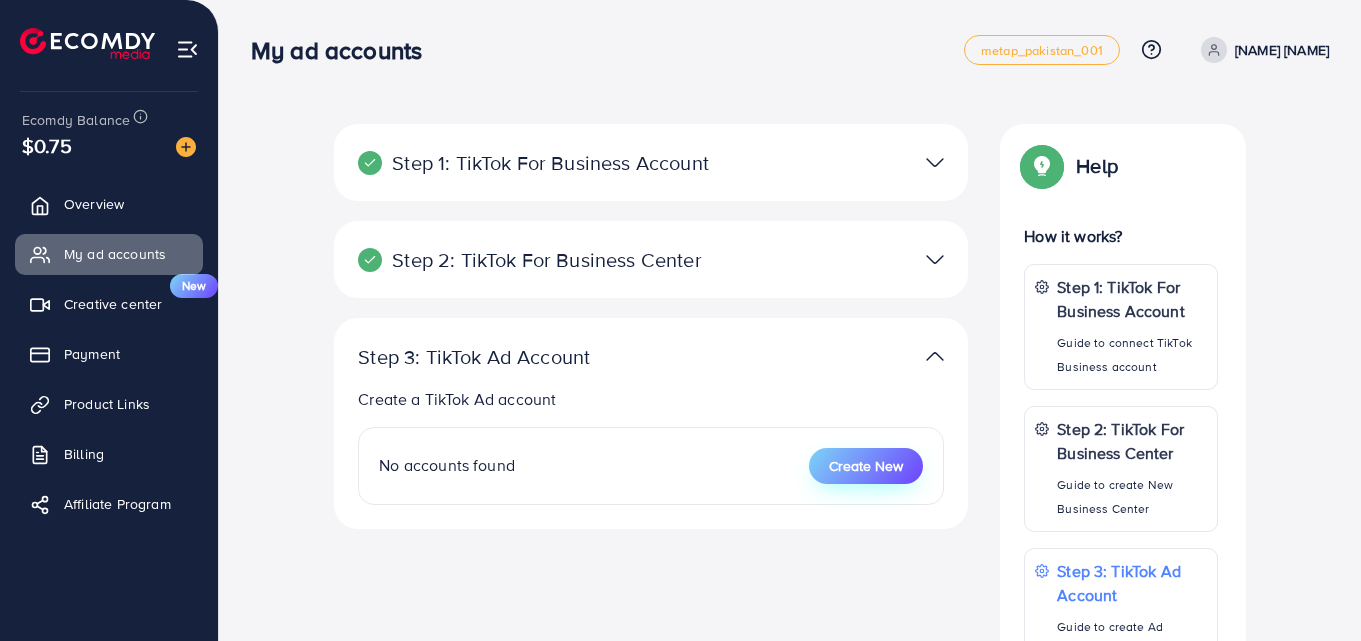 click on "Create New" at bounding box center (866, 466) 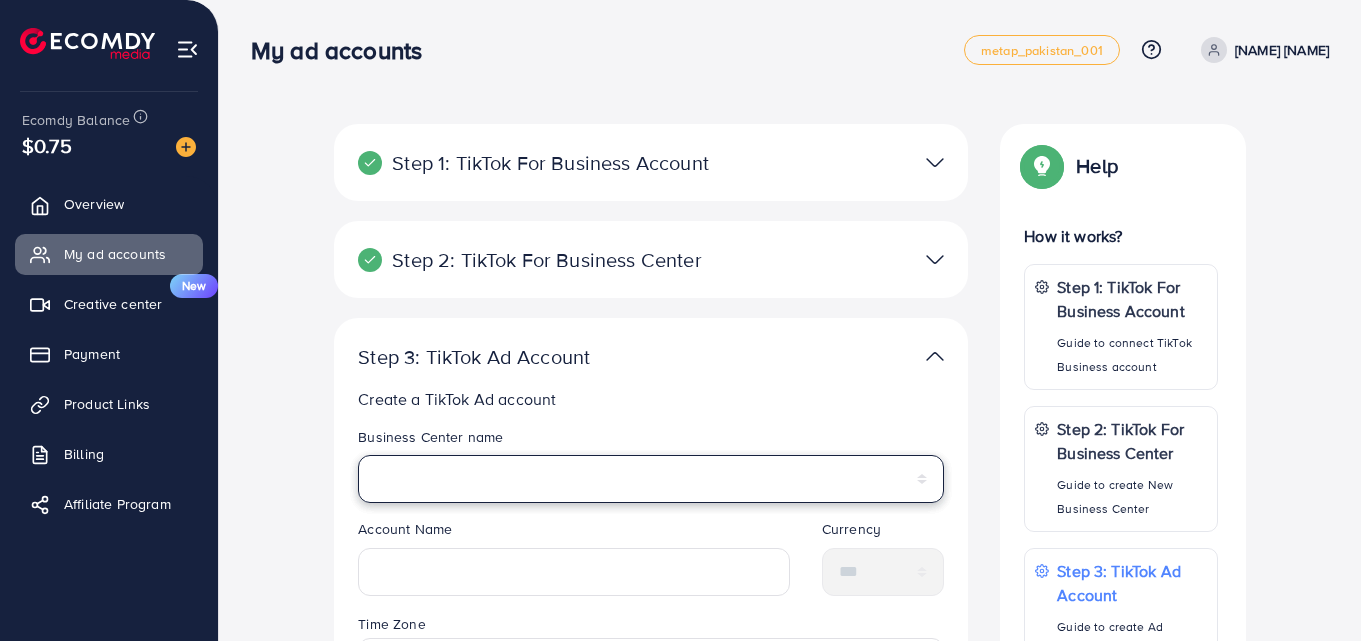 click on "**********" at bounding box center (651, 479) 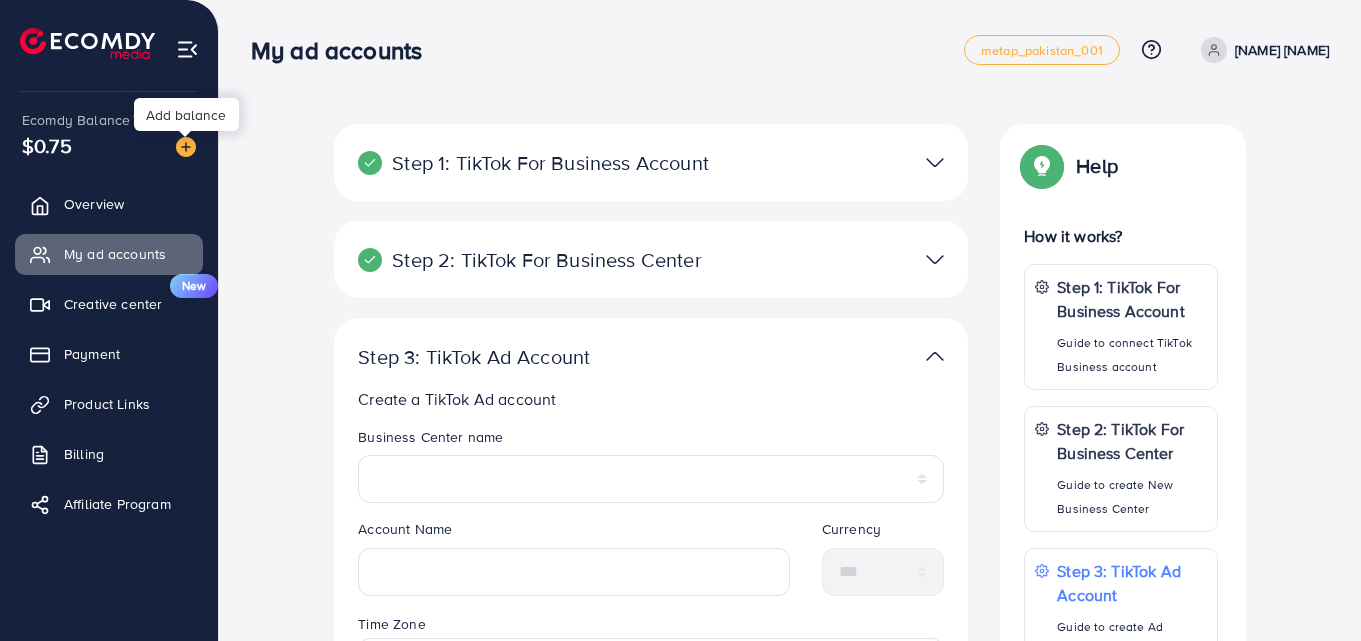 click at bounding box center [186, 147] 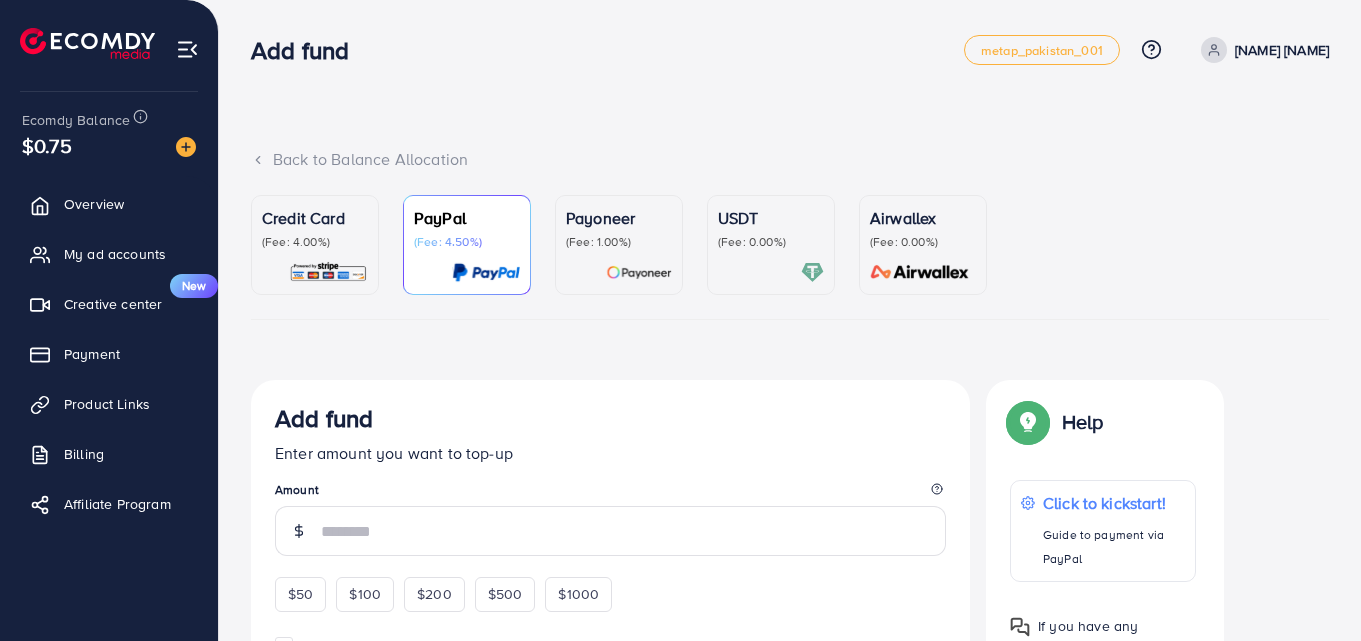 click on "(Fee: 0.00%)" at bounding box center [771, 242] 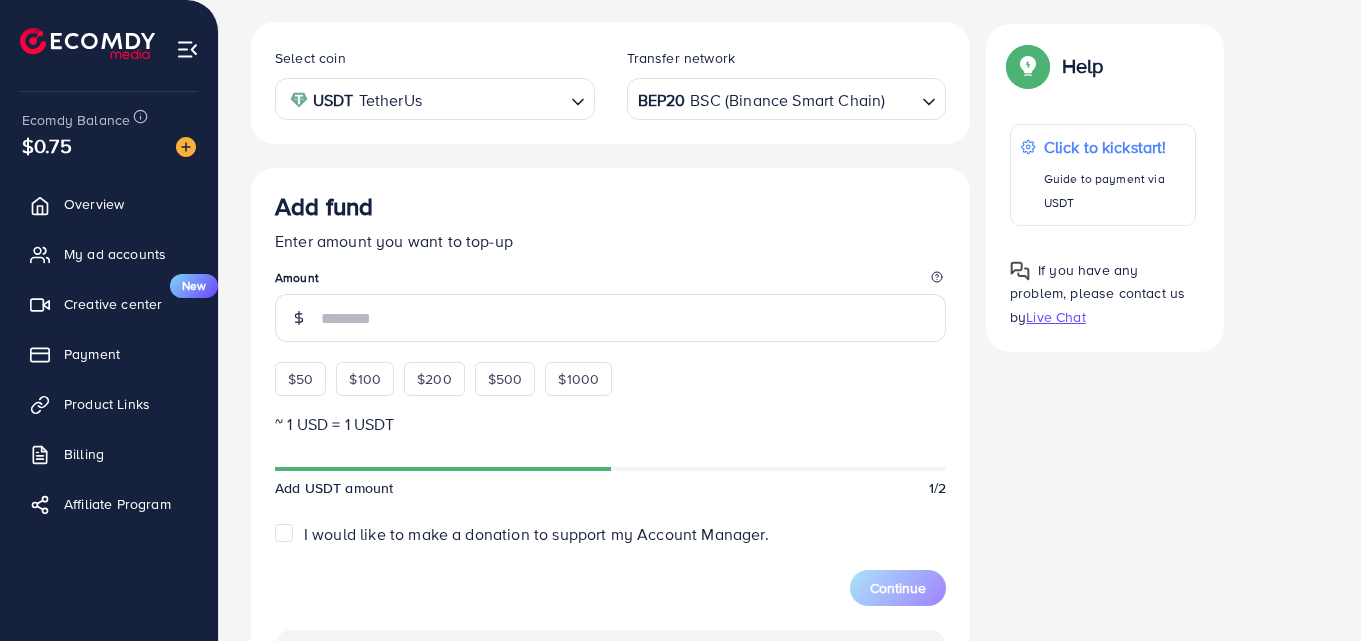 scroll, scrollTop: 361, scrollLeft: 0, axis: vertical 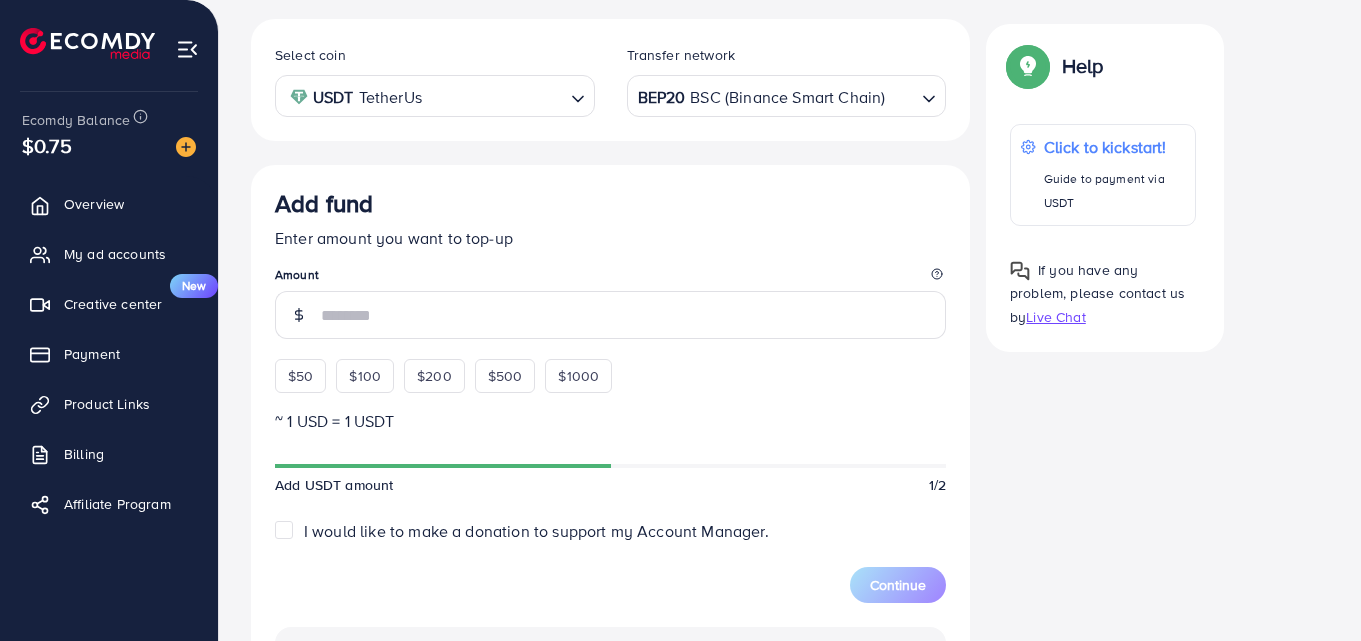 click at bounding box center [495, 96] 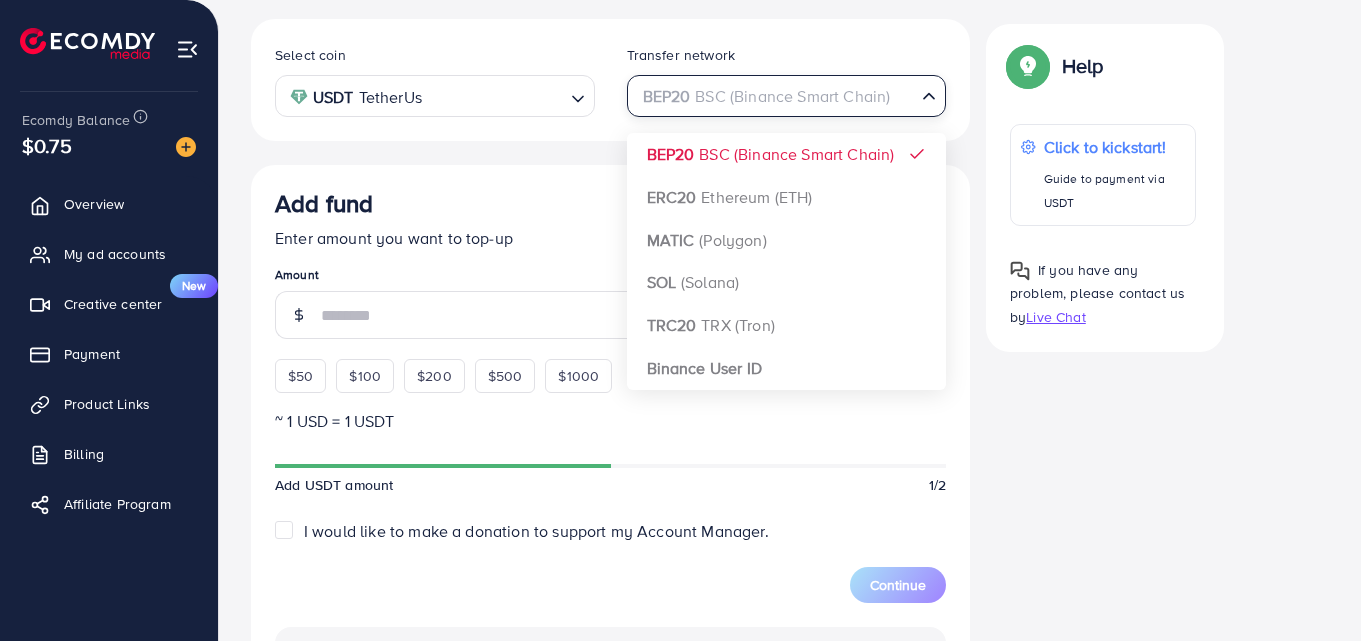 click on "BEP20 BSC (Binance Smart Chain)" at bounding box center (775, 94) 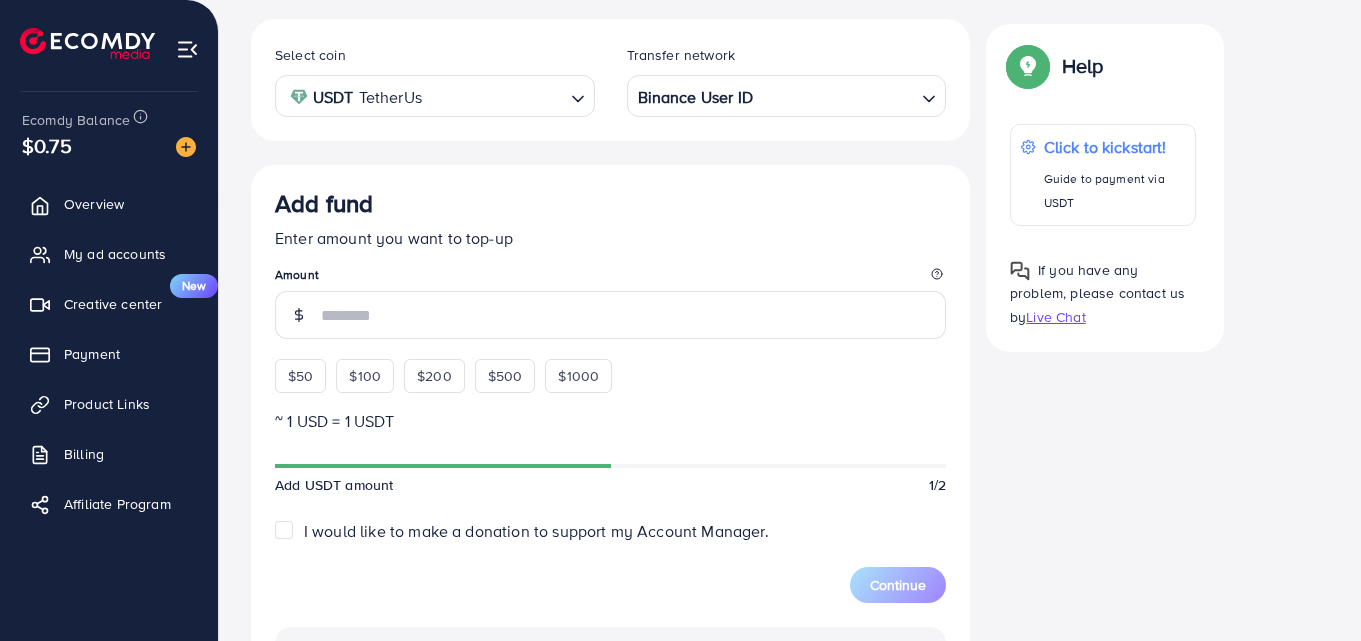 click on "Select coin   USDT TetherUs           Loading...     Transfer network   Binance User ID           Loading...     BEP20 BSC (Binance Smart Chain) ERC20 Ethereum (ETH) MATIC (Polygon) SOL (Solana) TRC20 TRX (Tron) Binance User ID        Add fund  Enter amount you want to top-up Amount $50 $100 $200 $500 $1000  ~ 1 USD = 1 USDT   Add USDT amount  1/2 I would like to make a donation to support my Account Manager. 5% 10% 15% 20%  Continue   Summary   Amount   --   Payment Method   --   Coin type   --   Service charge   (3.00%)   --   Tax   (3.00%)   --   Transfer network   --   Total Amount   --" at bounding box center [610, 553] 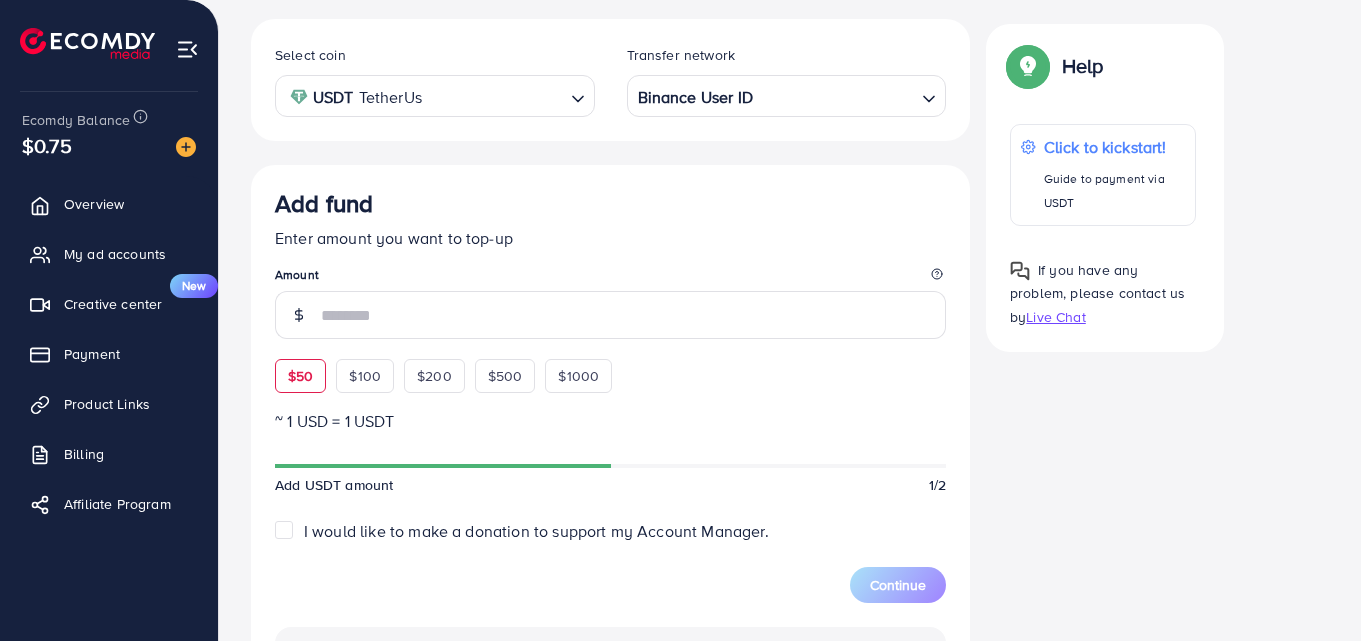 click on "$50" at bounding box center [300, 376] 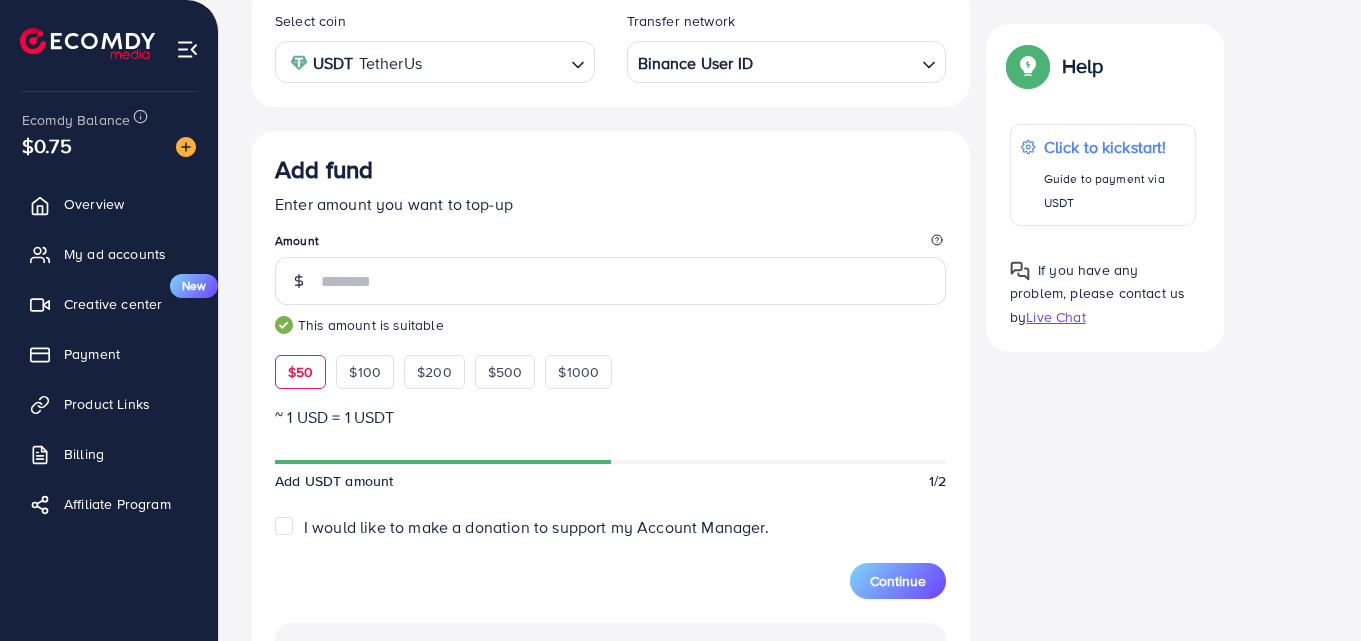 scroll, scrollTop: 329, scrollLeft: 0, axis: vertical 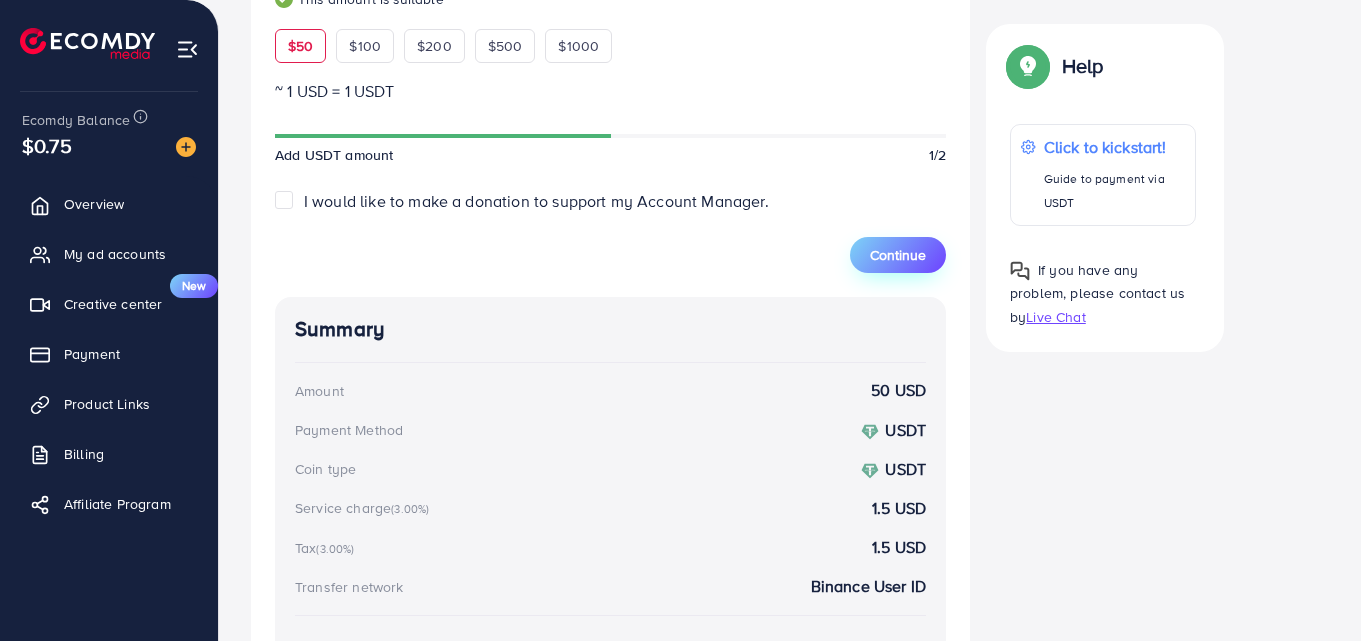 click on "Continue" at bounding box center [898, 255] 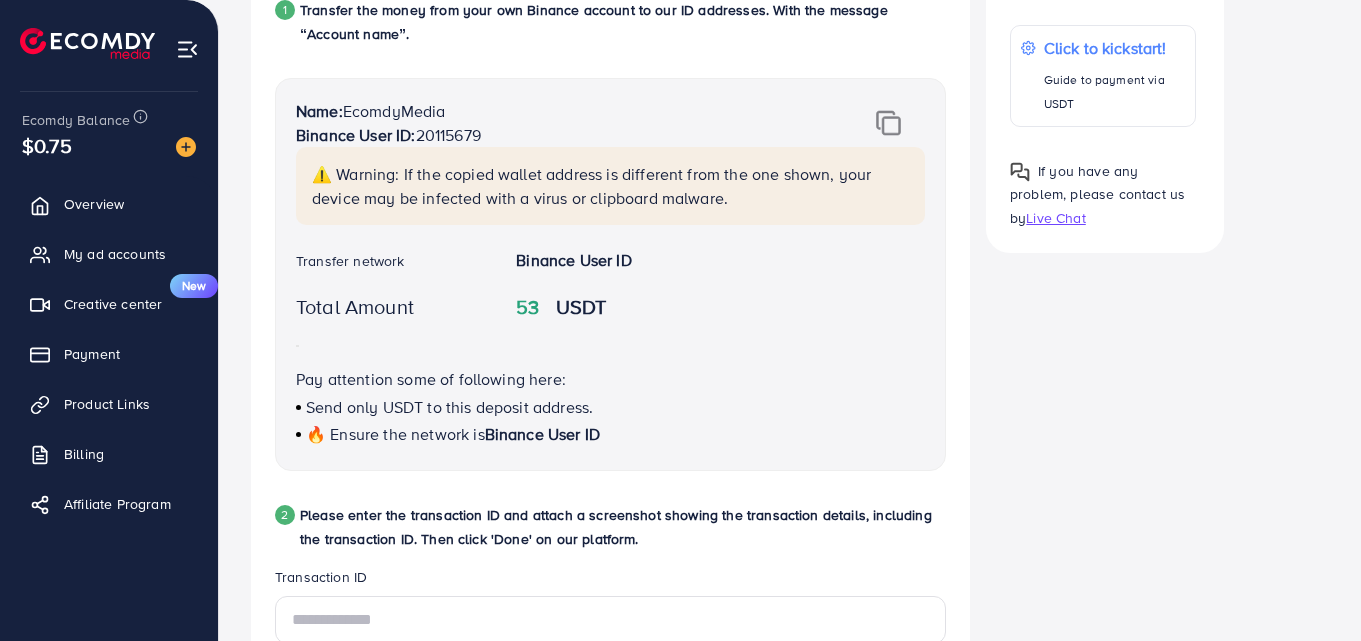 scroll, scrollTop: 448, scrollLeft: 0, axis: vertical 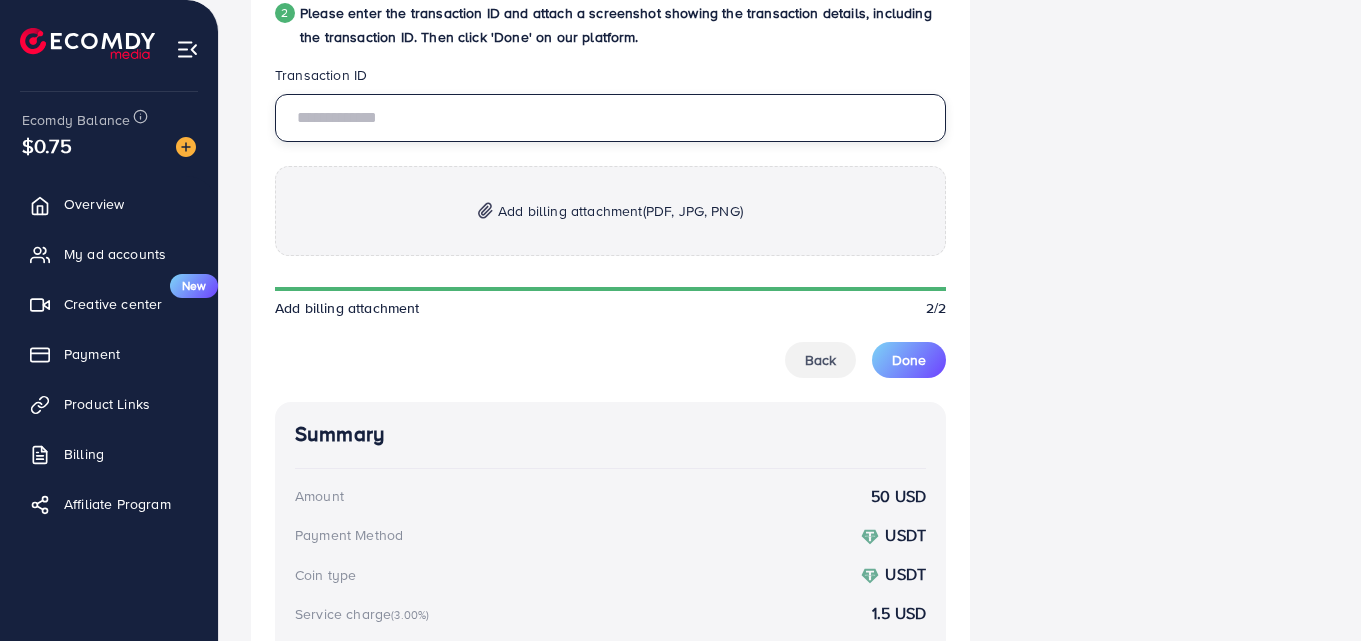 click at bounding box center (610, 118) 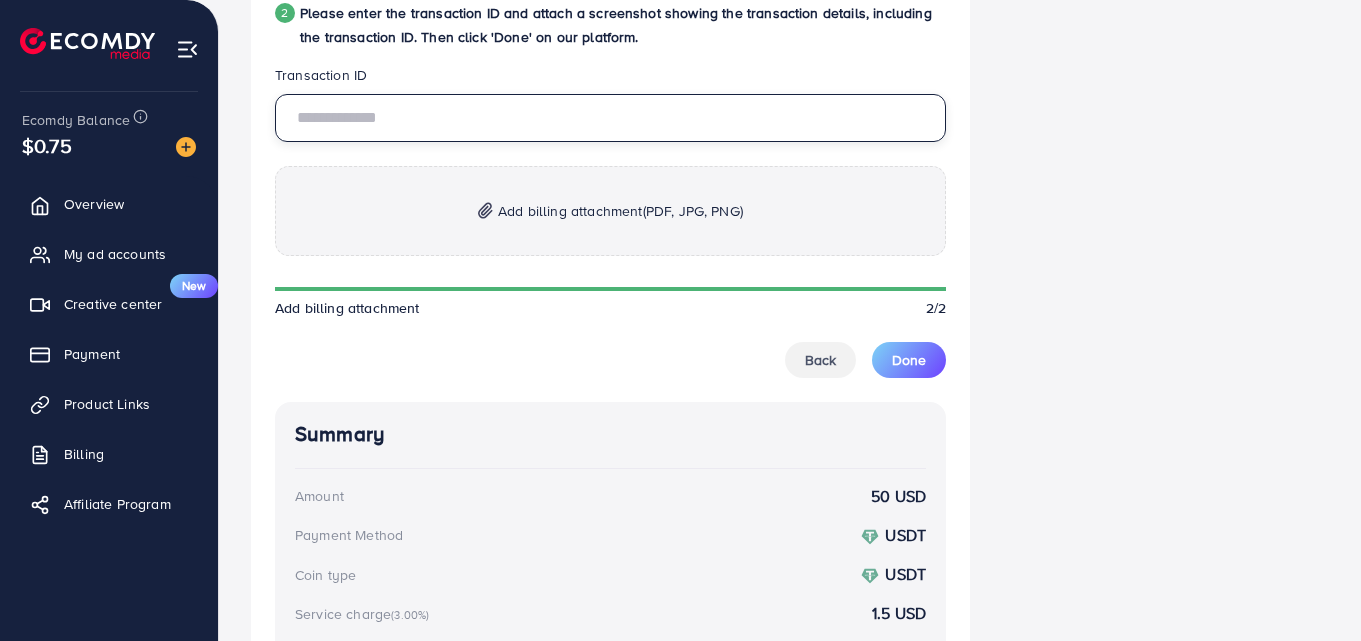 paste on "**********" 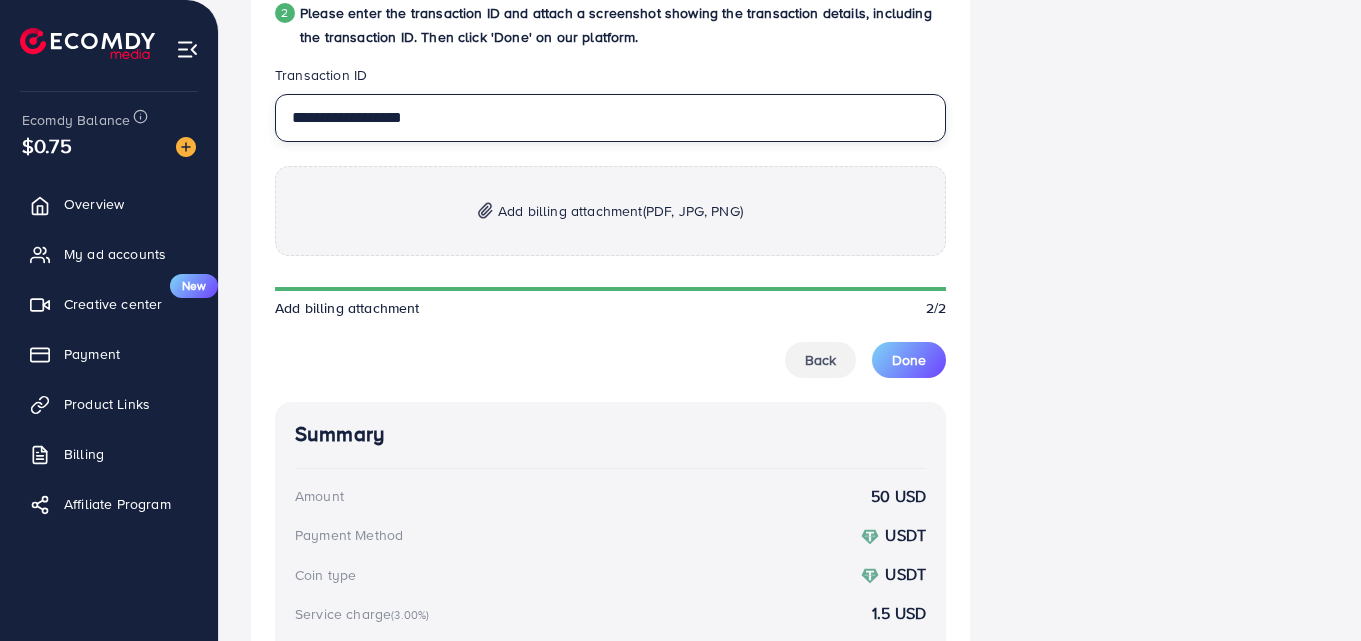 type on "**********" 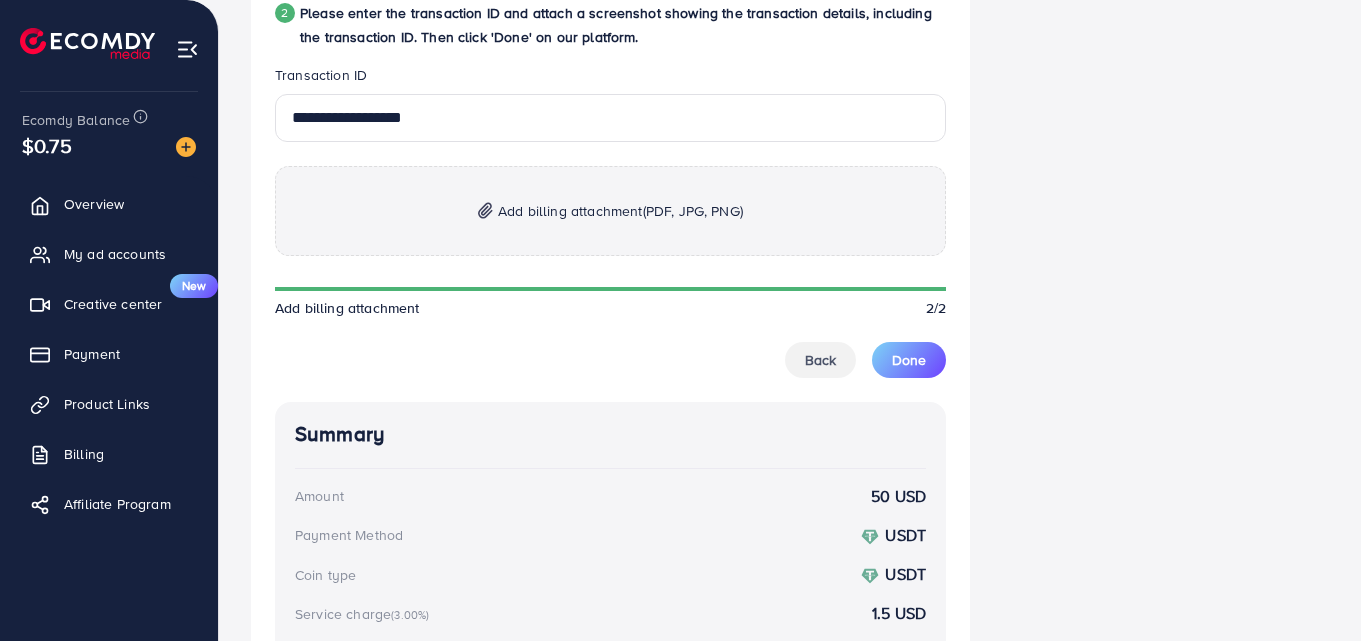click at bounding box center [485, 210] 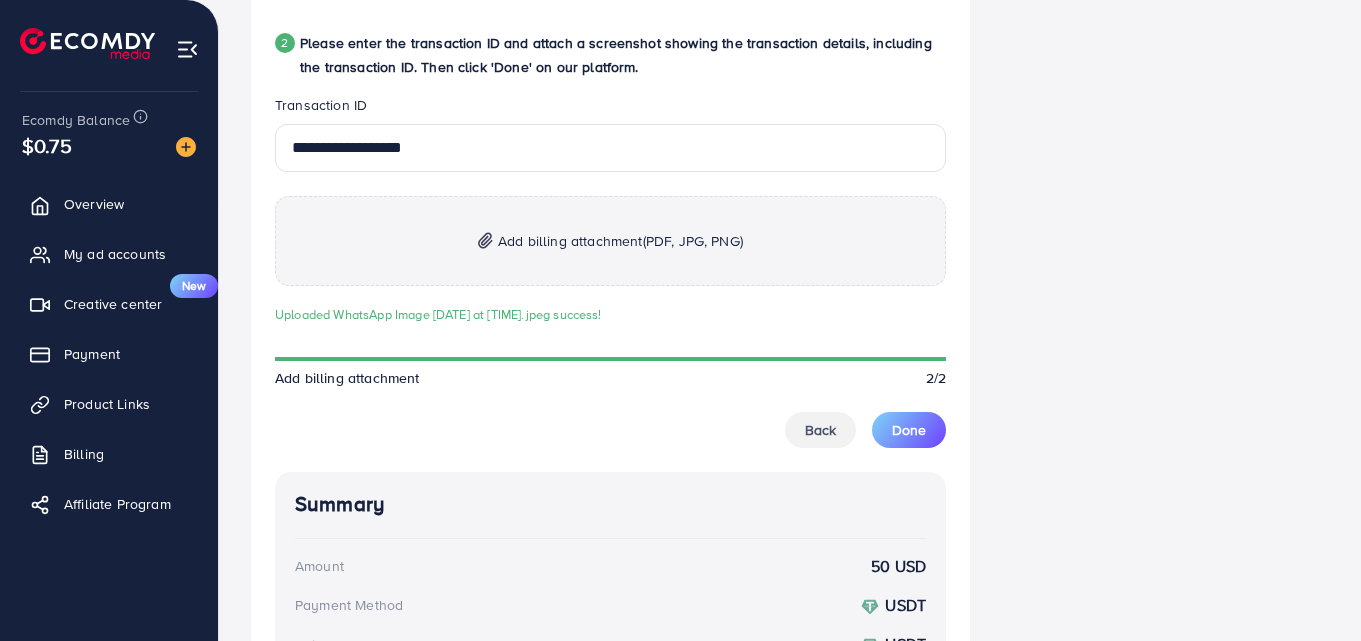 scroll, scrollTop: 930, scrollLeft: 0, axis: vertical 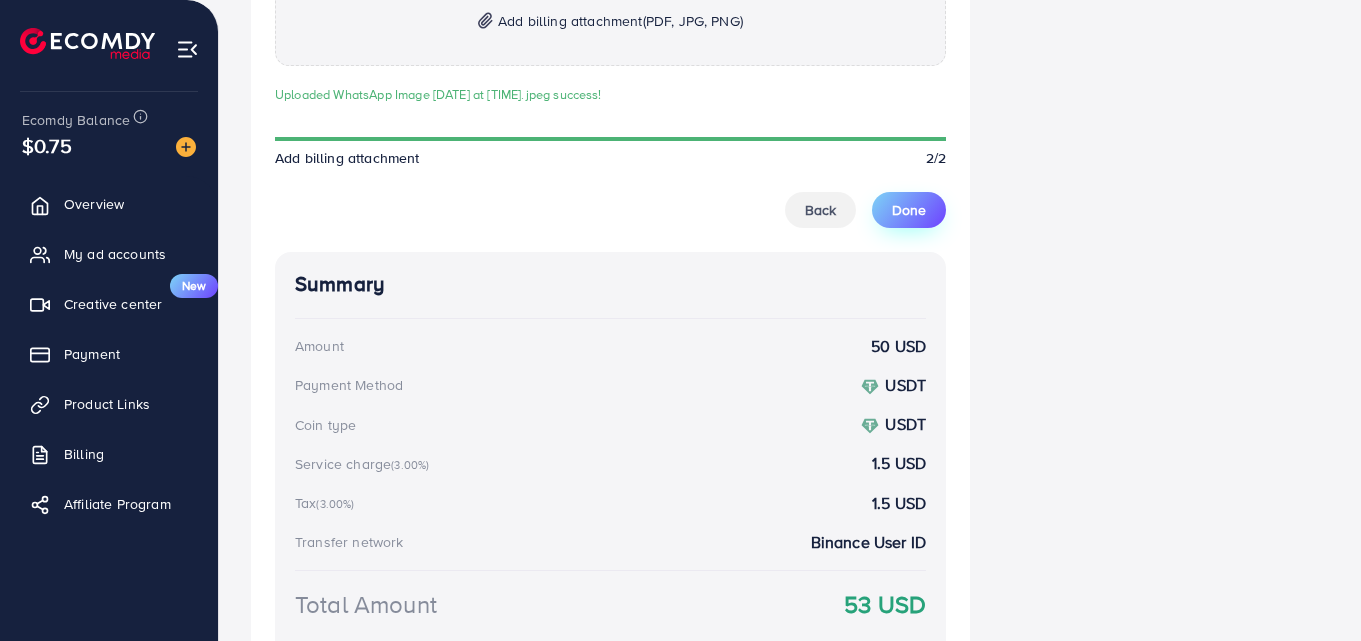 click on "Done" at bounding box center (909, 210) 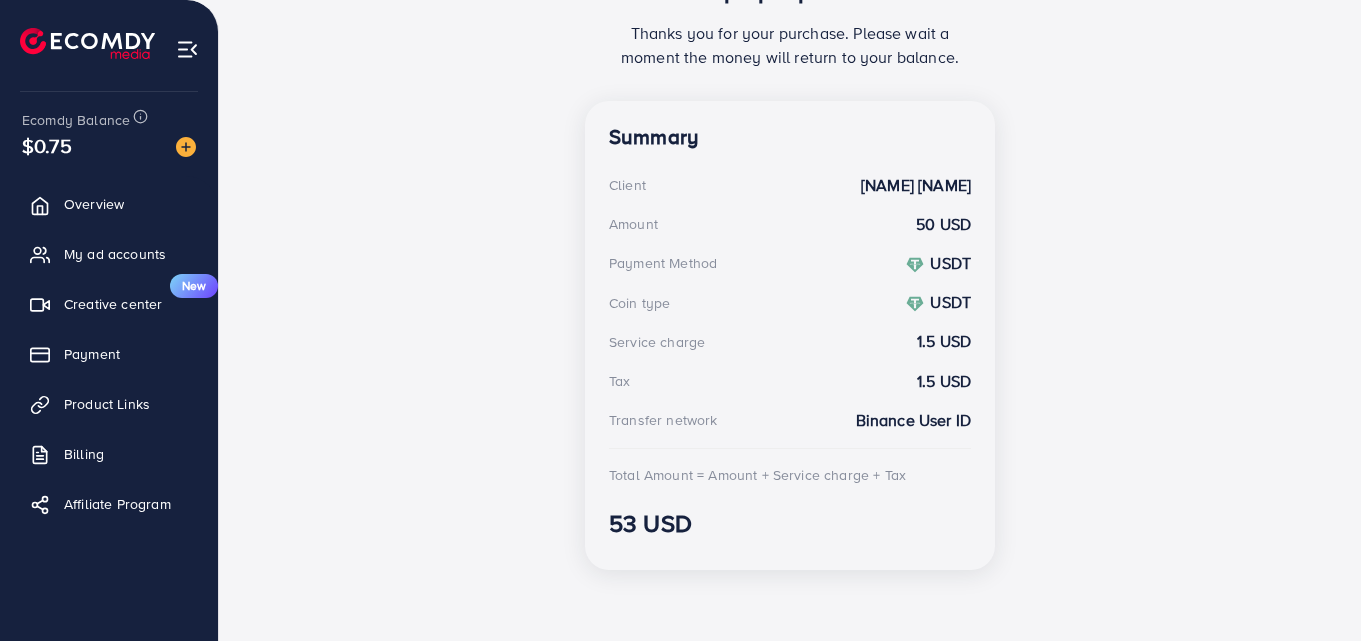 scroll, scrollTop: 487, scrollLeft: 0, axis: vertical 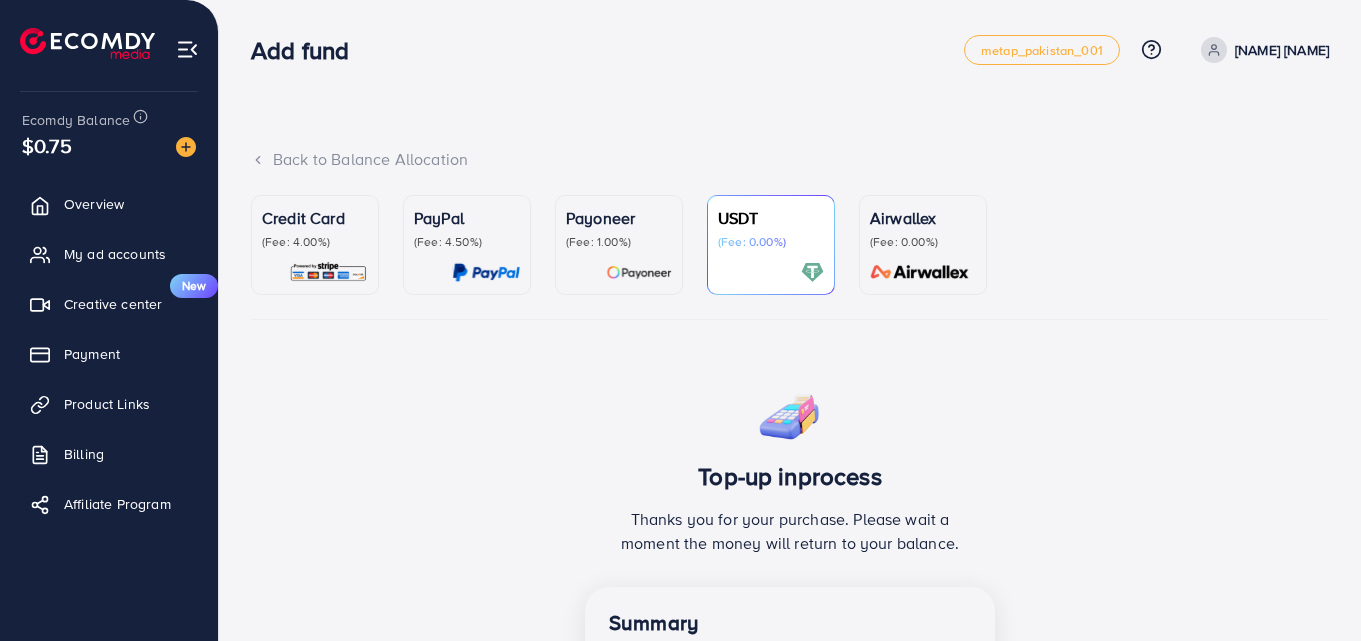 click 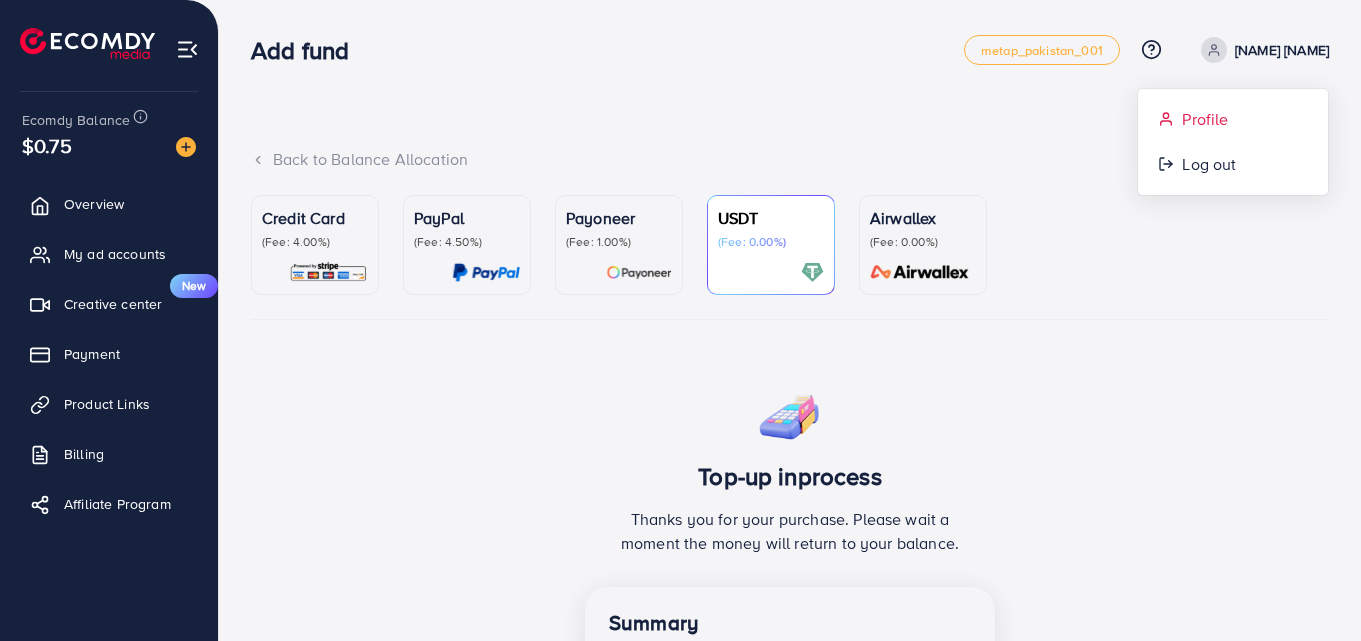 click on "Profile" at bounding box center (1233, 119) 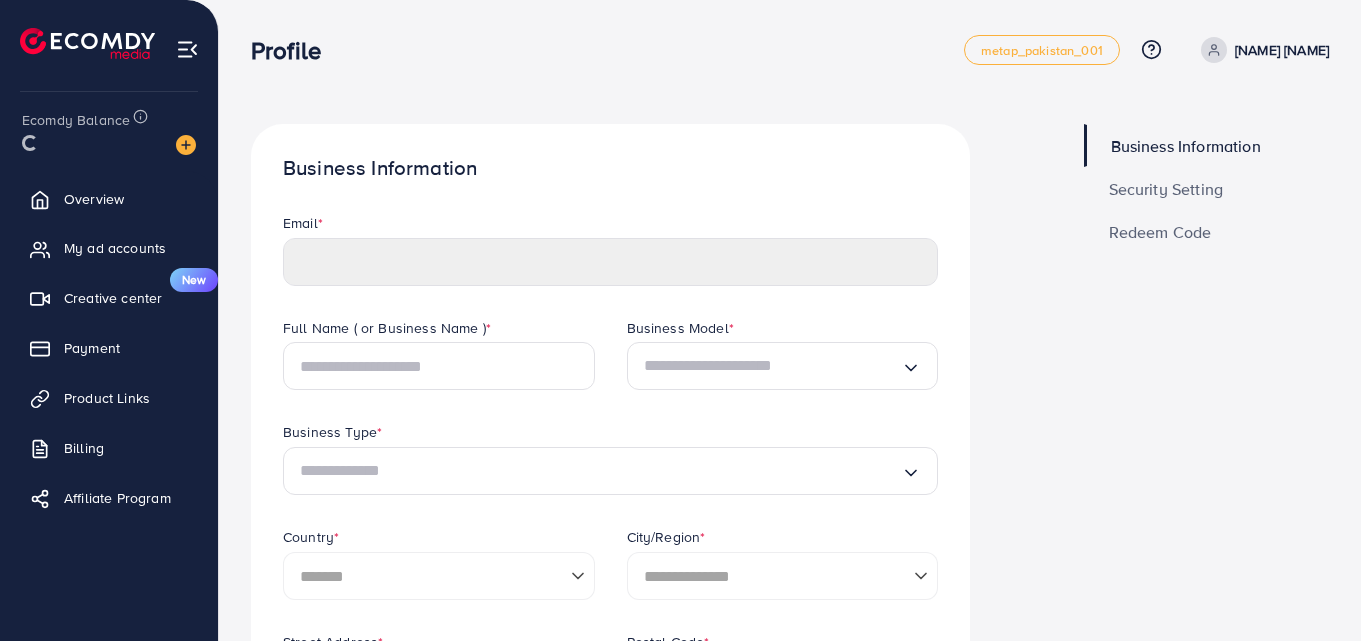 type on "**********" 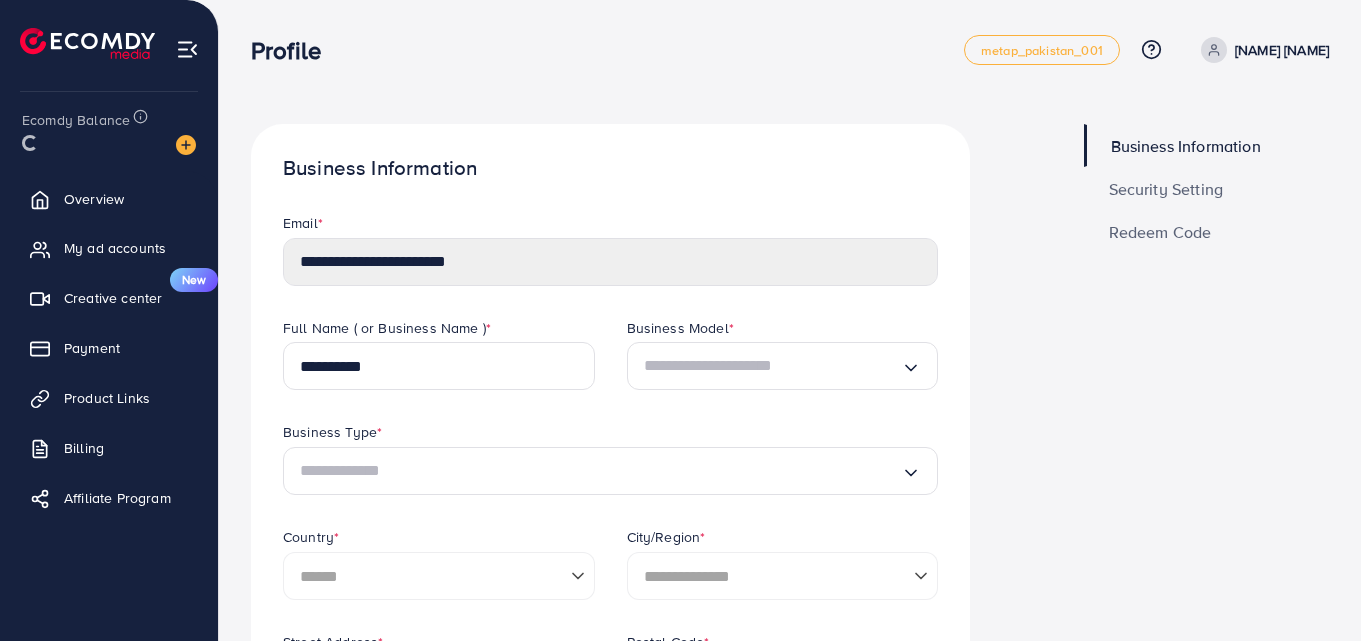 type 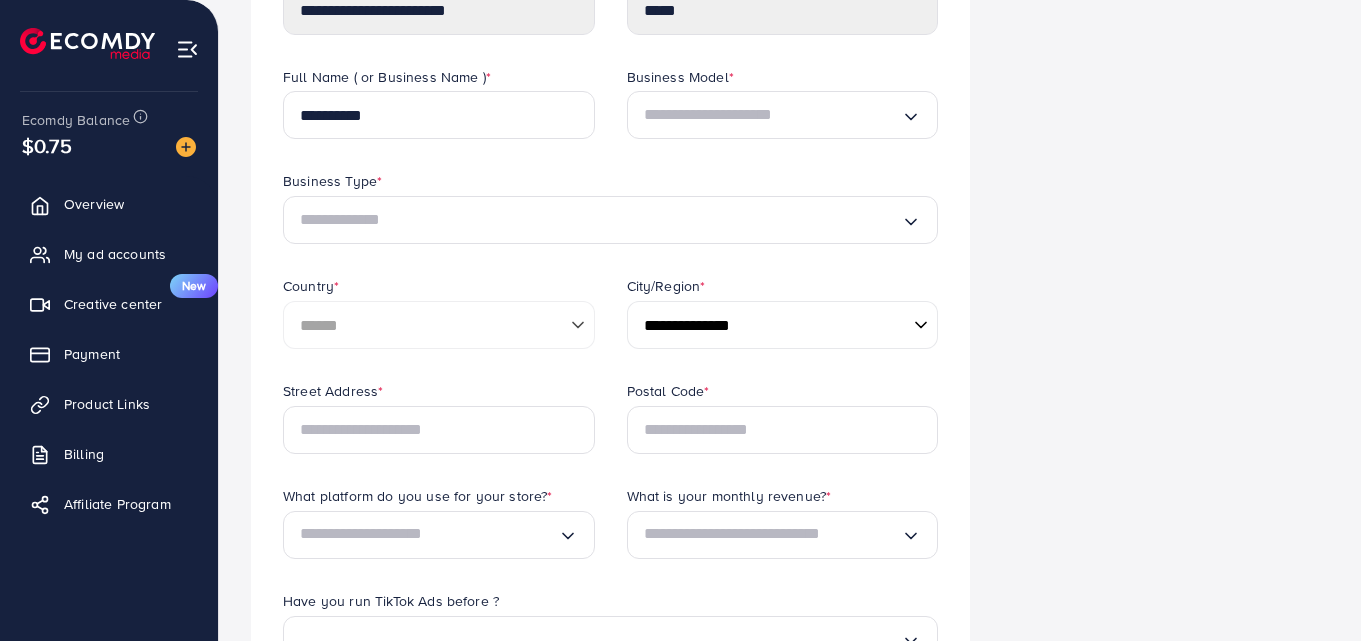 scroll, scrollTop: 241, scrollLeft: 0, axis: vertical 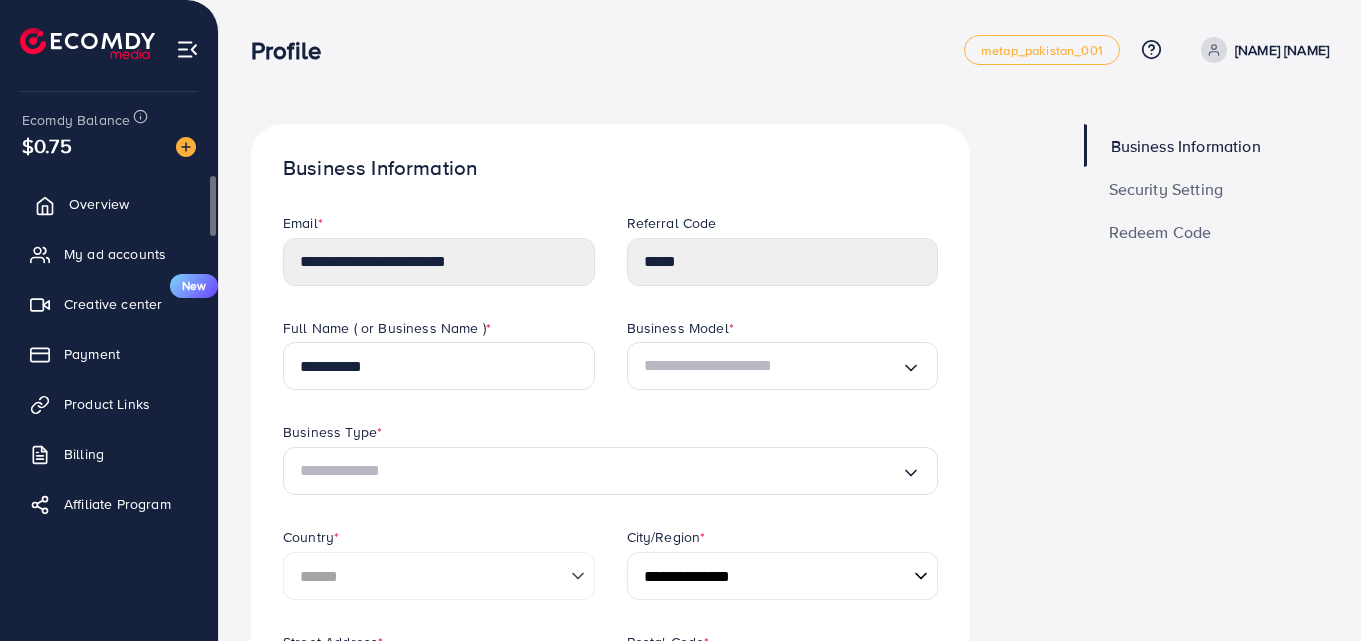 click on "Overview" at bounding box center [99, 204] 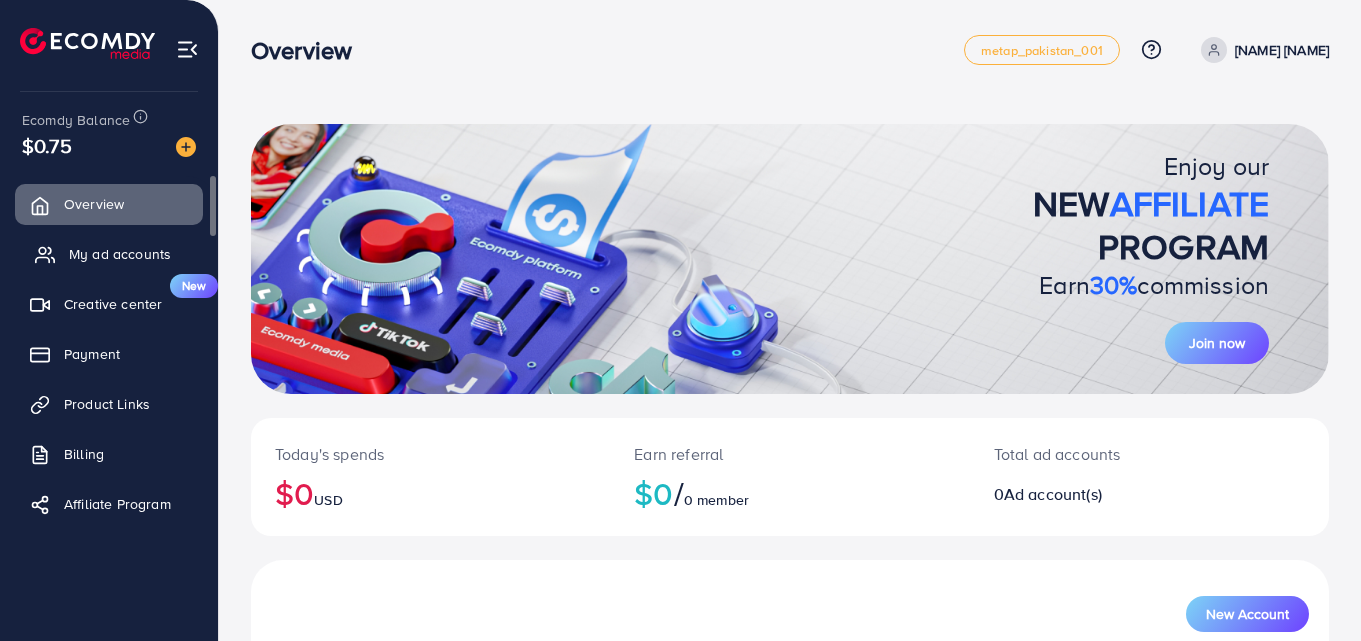 click on "My ad accounts" at bounding box center [120, 254] 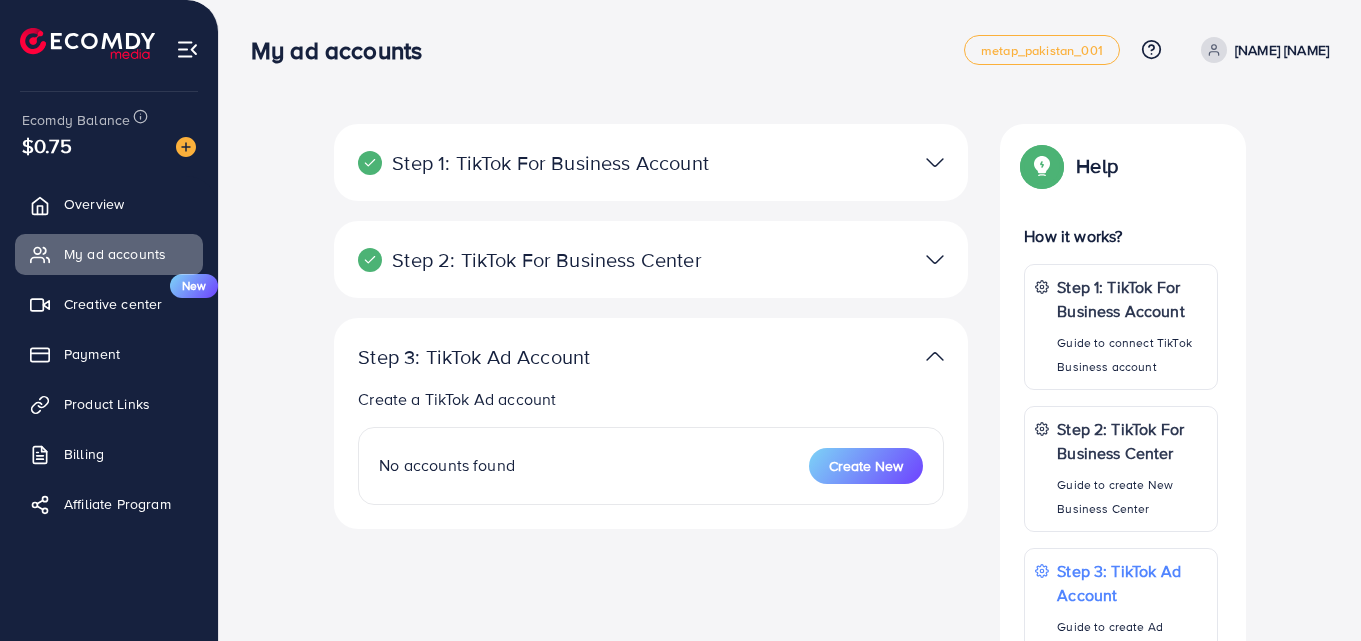 click on "$0.75" at bounding box center (109, 145) 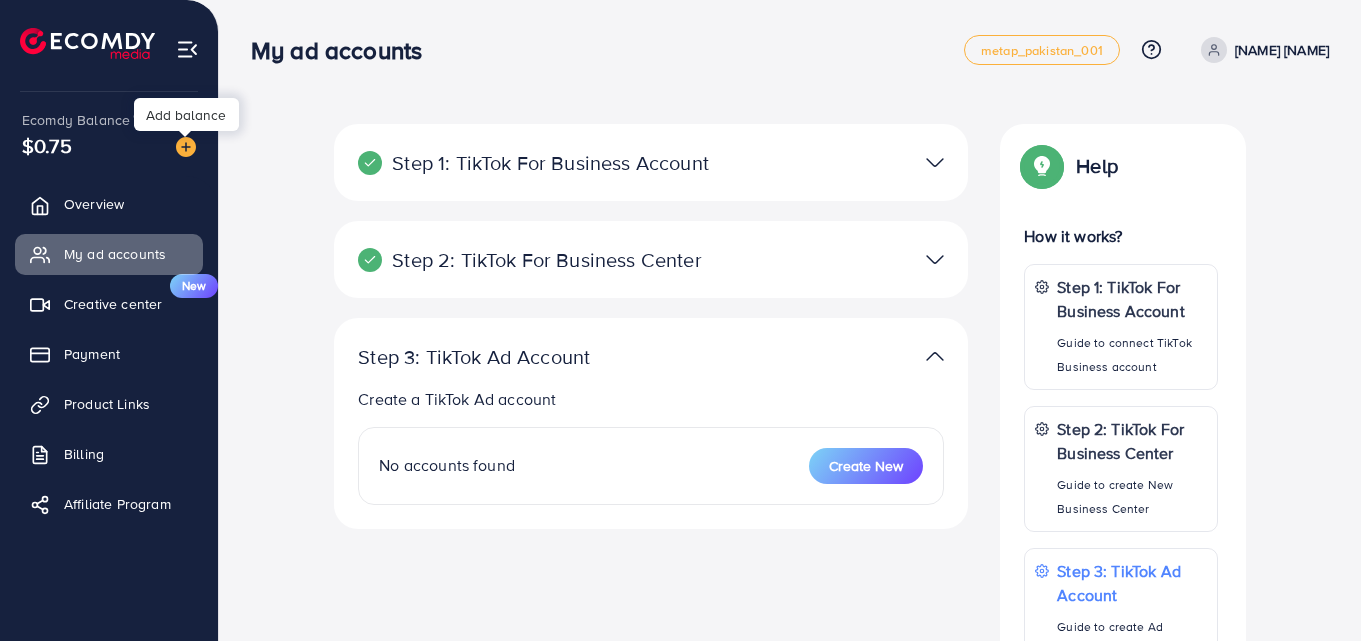 click at bounding box center (186, 147) 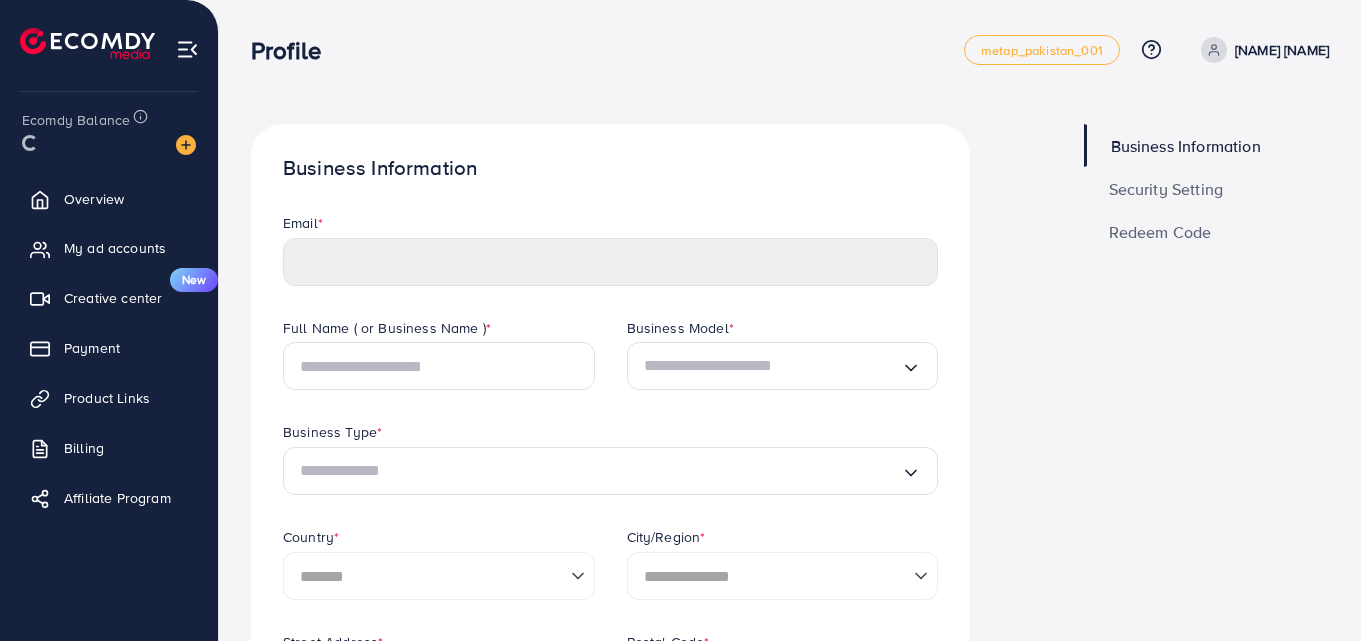 type on "**********" 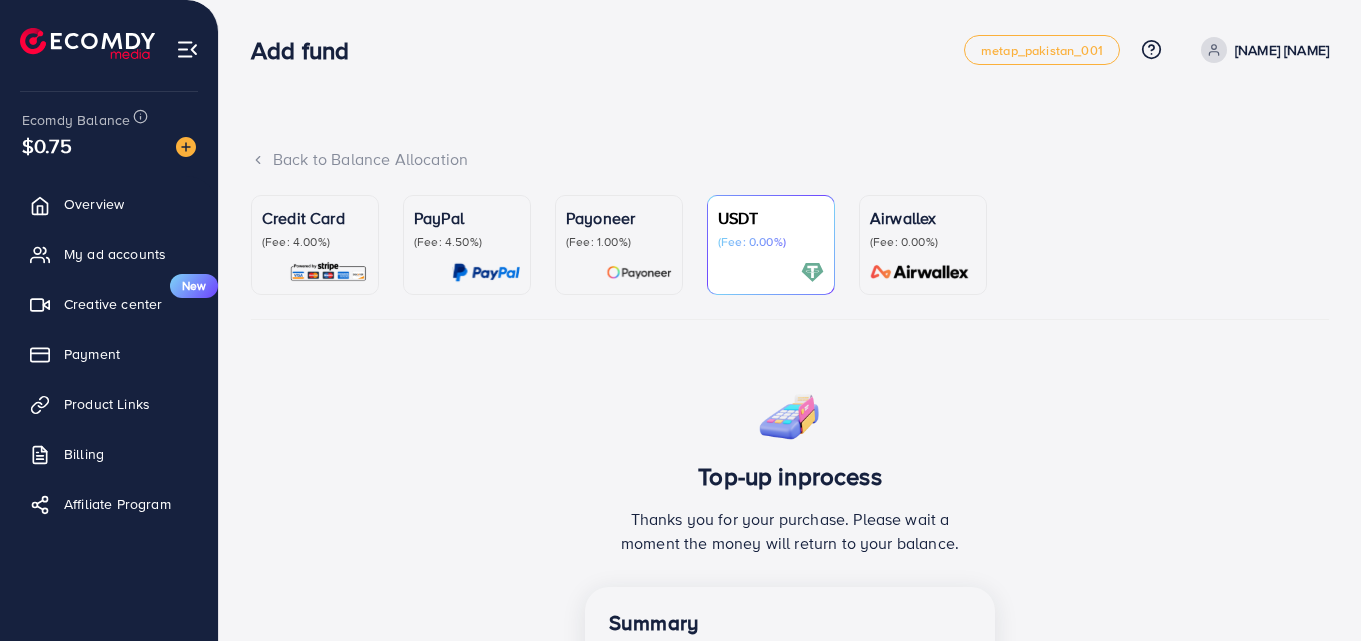 scroll, scrollTop: 332, scrollLeft: 0, axis: vertical 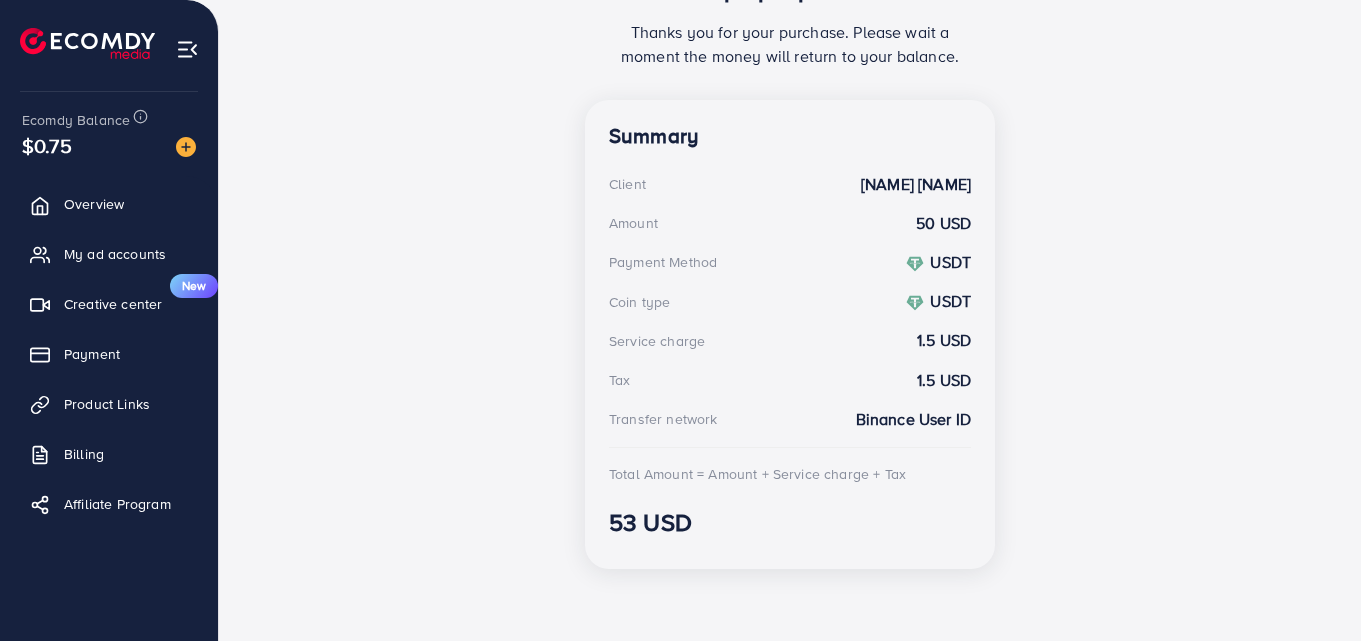 click on "Top-up inprocess   Thanks you for your purchase. Please wait a moment the money will return to your balance.   Summary   Client   sardar log   Amount   50 USD   Payment Method  USDT  Coin type  USDT  Service charge  1.5 USD  Tax  1.5 USD  Transfer network  Binance User ID  Total Amount = Amount  + Service charge  + Tax     53 USD   If you have any problem, please contact us by   Live Chat" at bounding box center [790, 239] 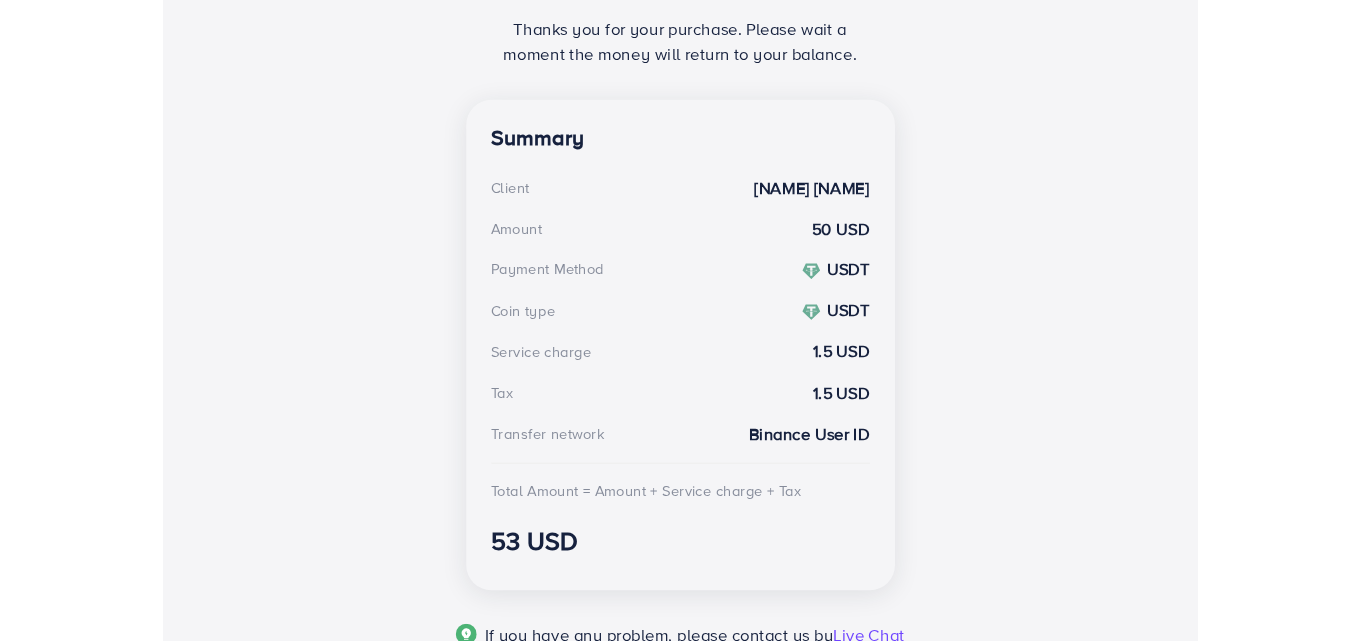 scroll, scrollTop: 487, scrollLeft: 0, axis: vertical 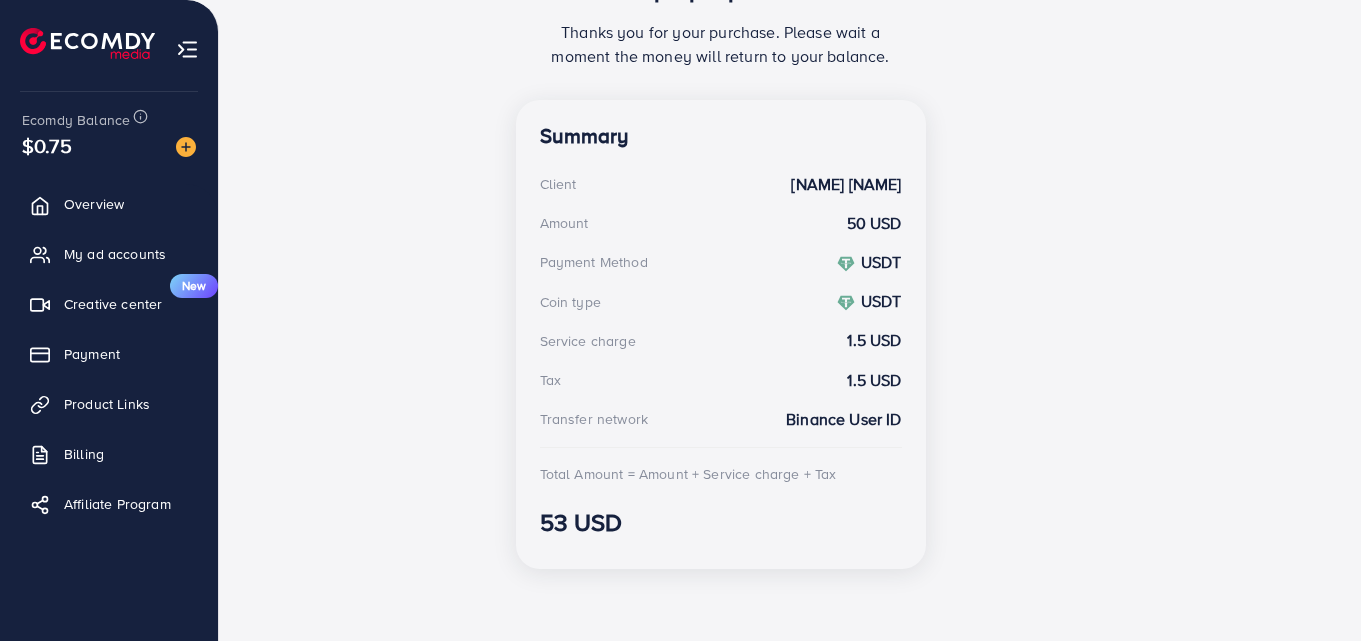 click at bounding box center [109, 35] 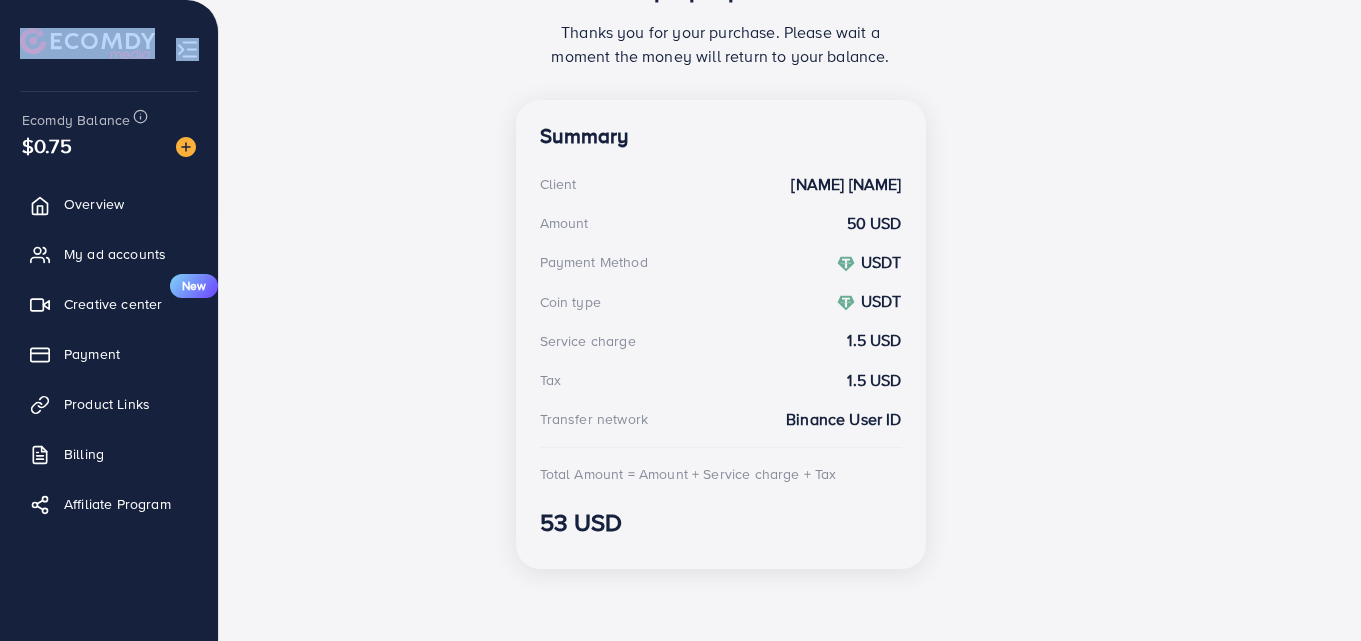 click at bounding box center (109, 35) 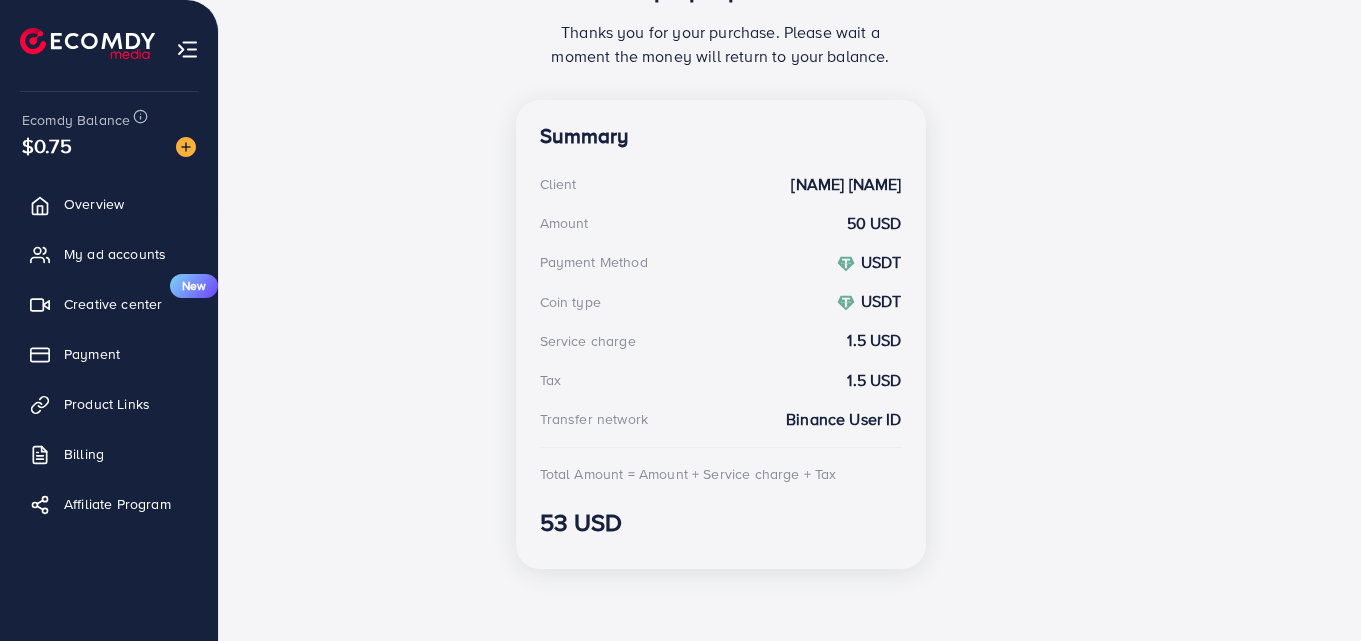 click on "Ecomdy Balance  $0.75" at bounding box center [109, 134] 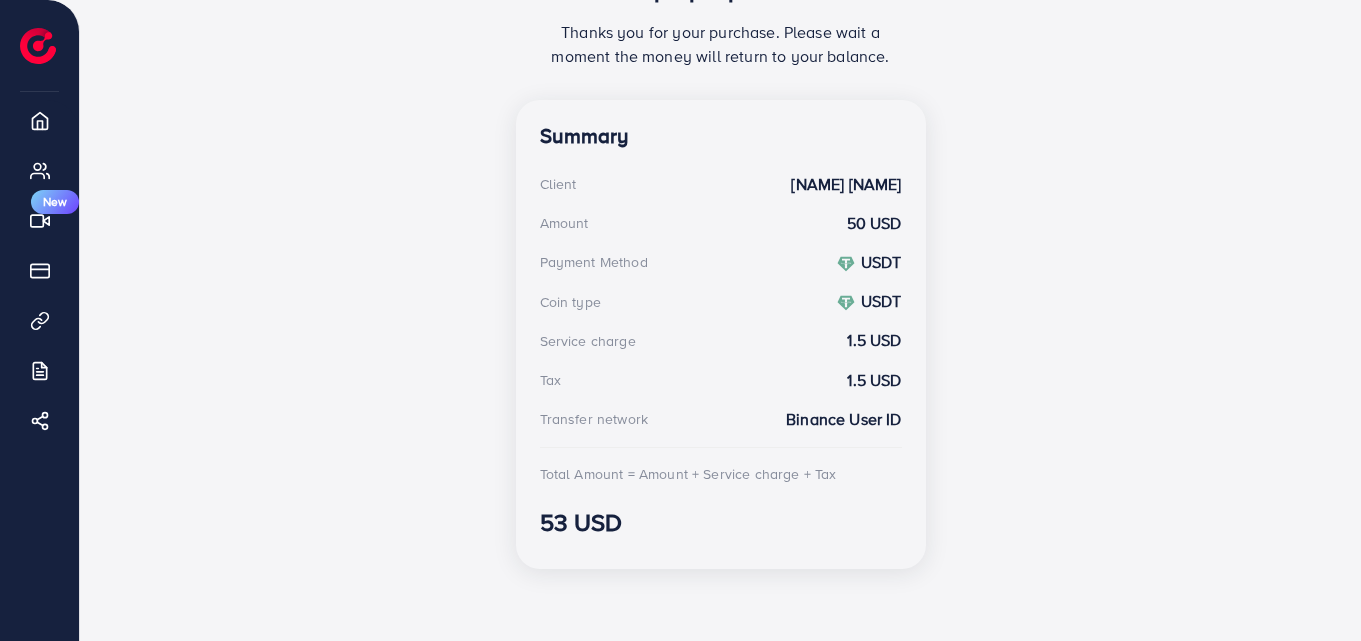 click on "Top-up inprocess   Thanks you for your purchase. Please wait a moment the money will return to your balance.   Summary   Client   sardar log   Amount   50 USD   Payment Method  USDT  Coin type  USDT  Service charge  1.5 USD  Tax  1.5 USD  Transfer network  Binance User ID  Total Amount = Amount  + Service charge  + Tax     53 USD   If you have any problem, please contact us by   Live Chat" at bounding box center [721, 239] 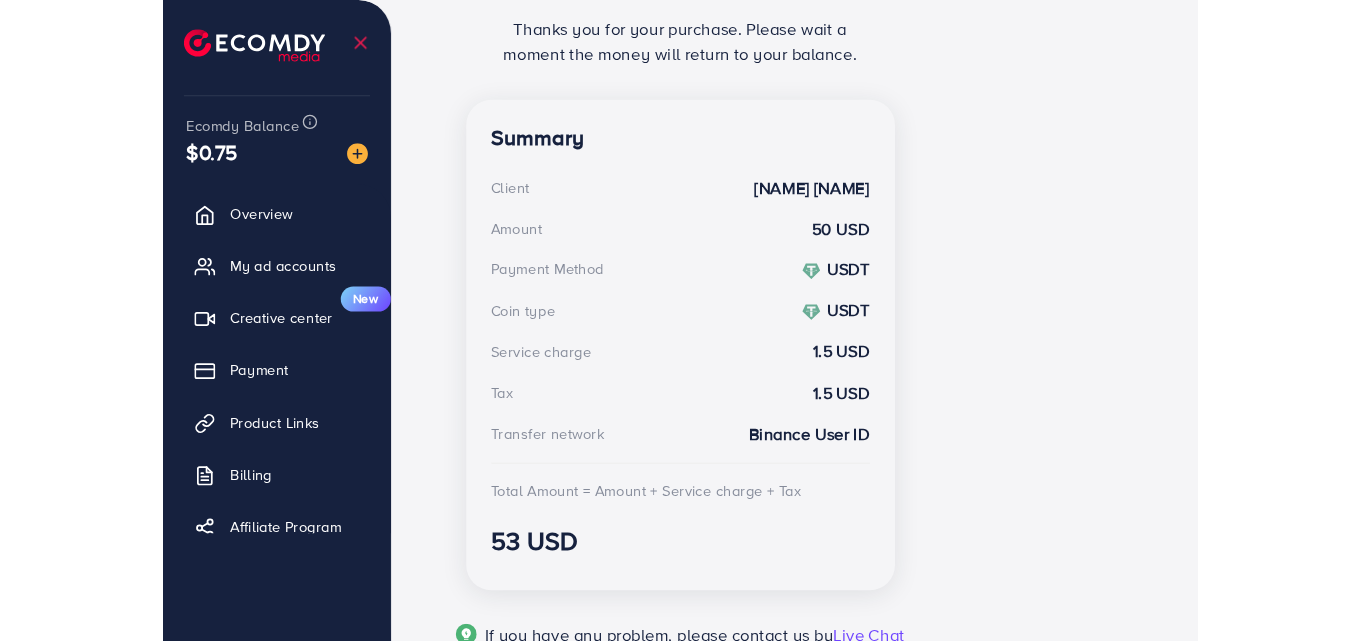 scroll, scrollTop: 487, scrollLeft: 0, axis: vertical 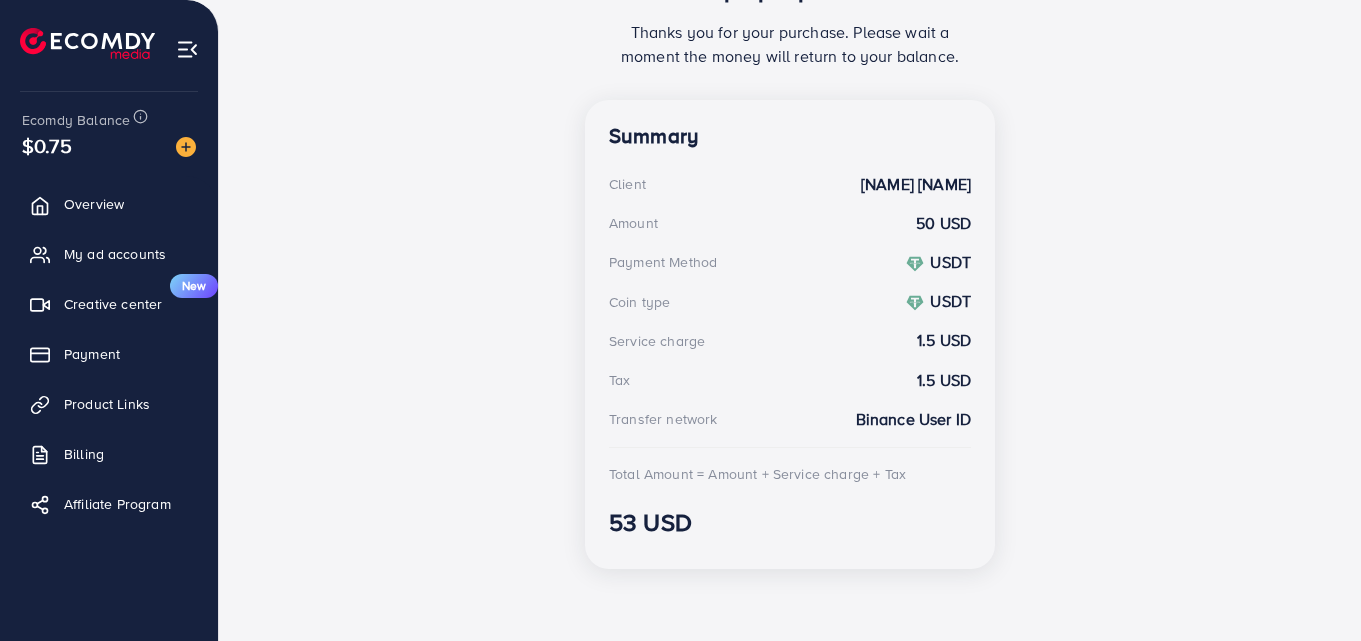 click on "Top-up inprocess   Thanks you for your purchase. Please wait a moment the money will return to your balance.   Summary   Client   sardar log   Amount   50 USD   Payment Method  USDT  Coin type  USDT  Service charge  1.5 USD  Tax  1.5 USD  Transfer network  Binance User ID  Total Amount = Amount  + Service charge  + Tax     53 USD   If you have any problem, please contact us by   Live Chat" at bounding box center [790, 239] 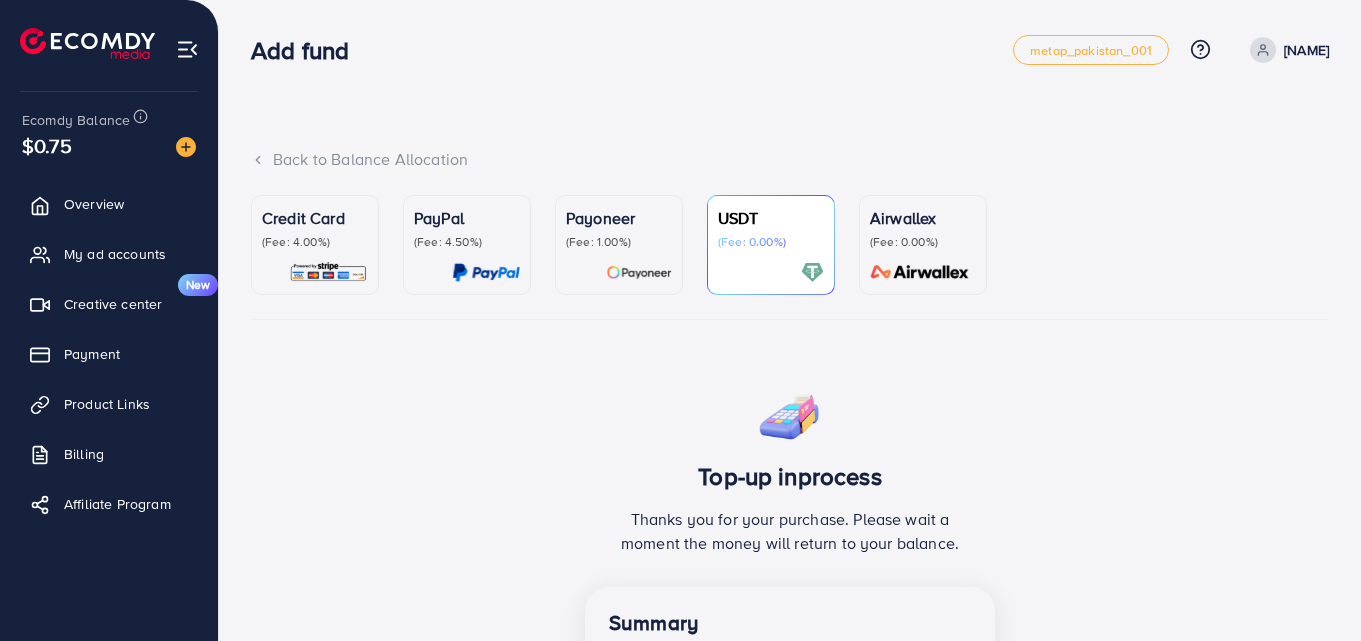 scroll, scrollTop: 0, scrollLeft: 0, axis: both 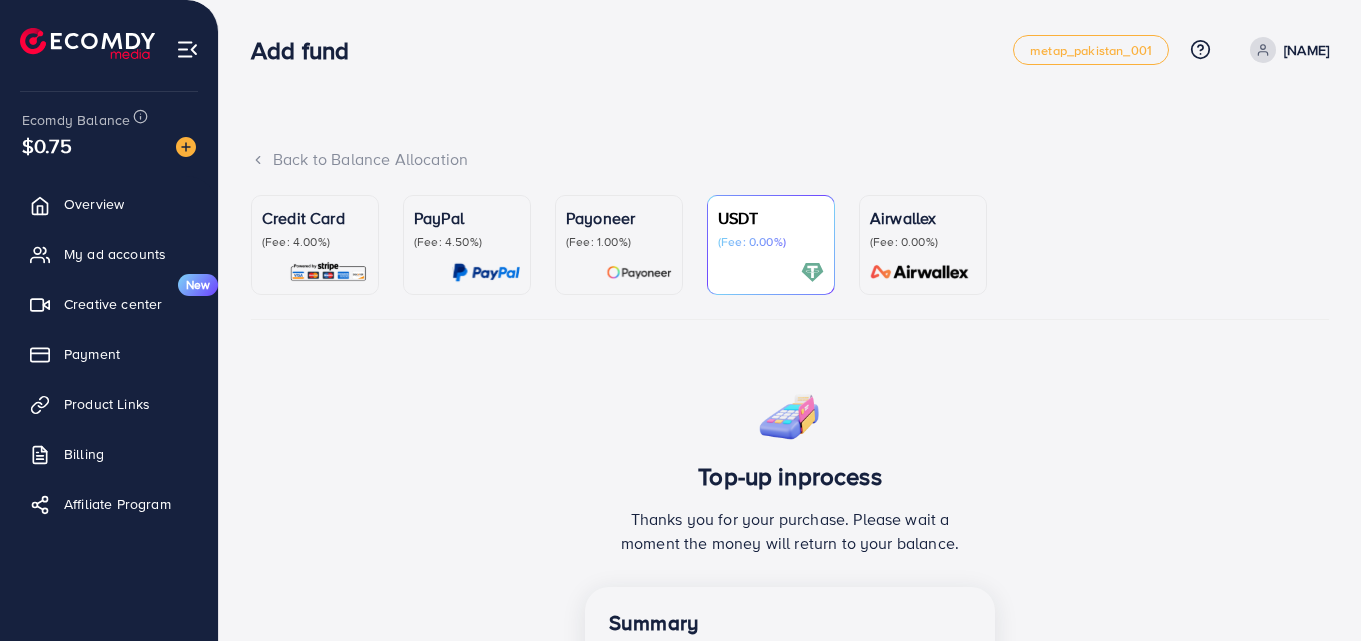 drag, startPoint x: 1359, startPoint y: 72, endPoint x: 1365, endPoint y: 149, distance: 77.23341 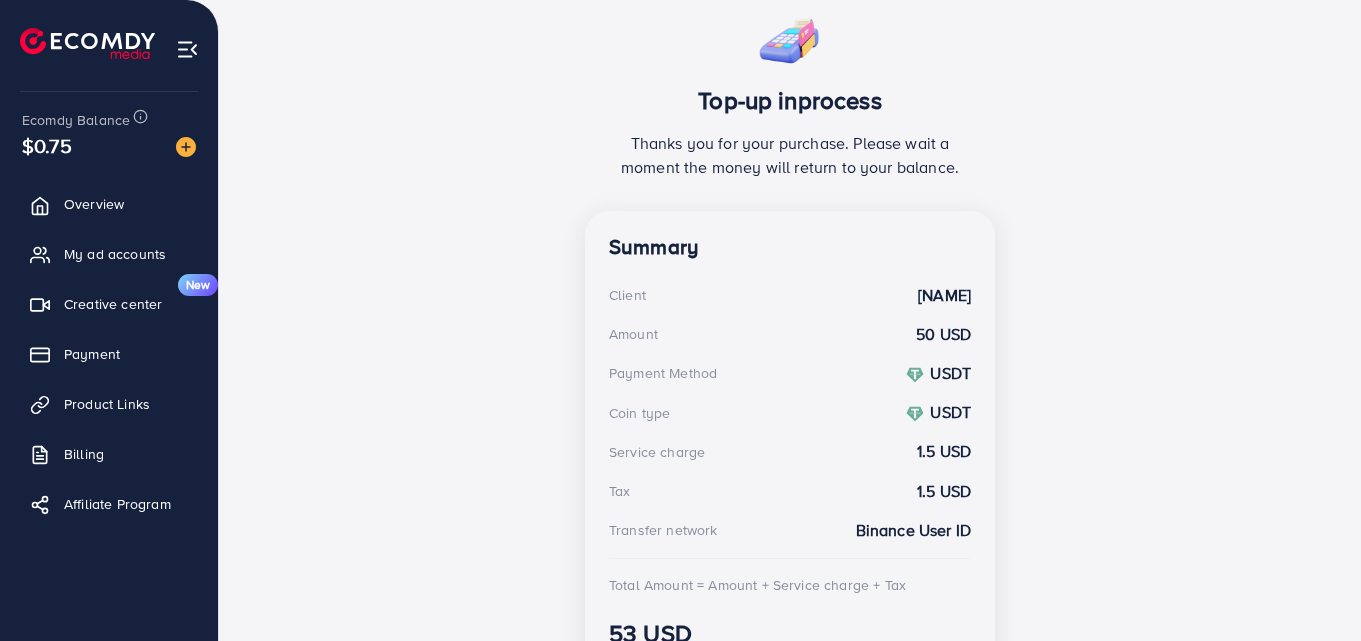 scroll, scrollTop: 380, scrollLeft: 0, axis: vertical 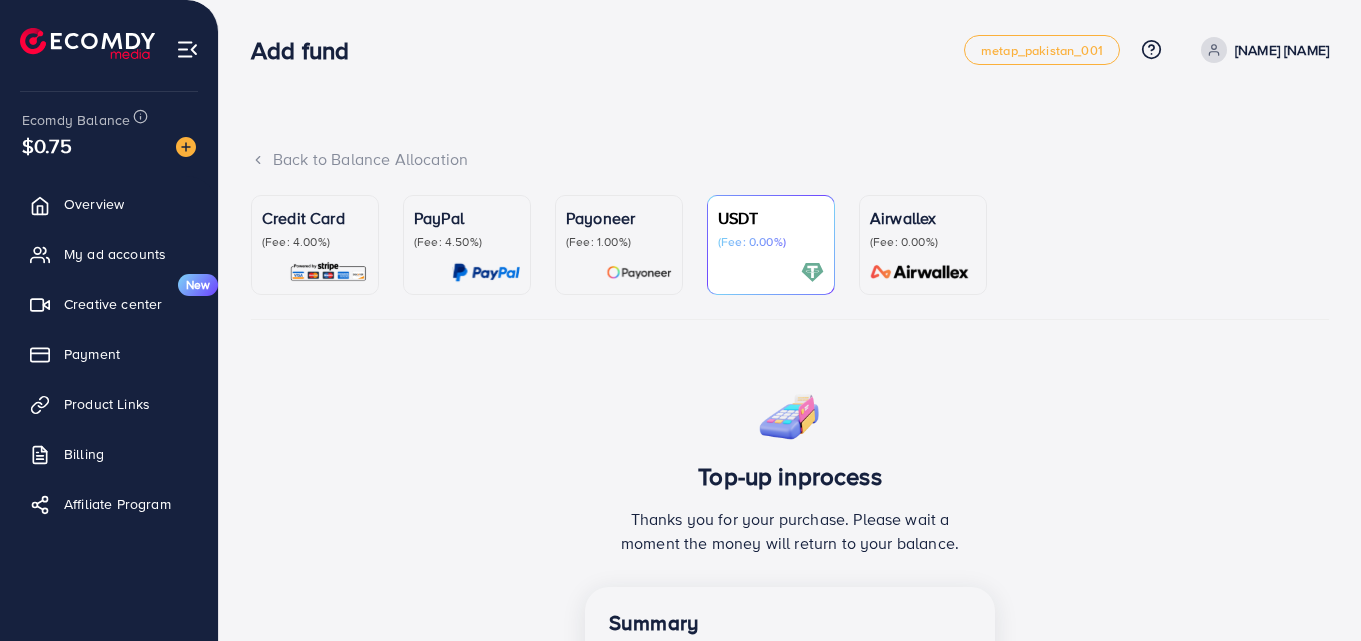 drag, startPoint x: 1360, startPoint y: 230, endPoint x: 1365, endPoint y: 253, distance: 23.537205 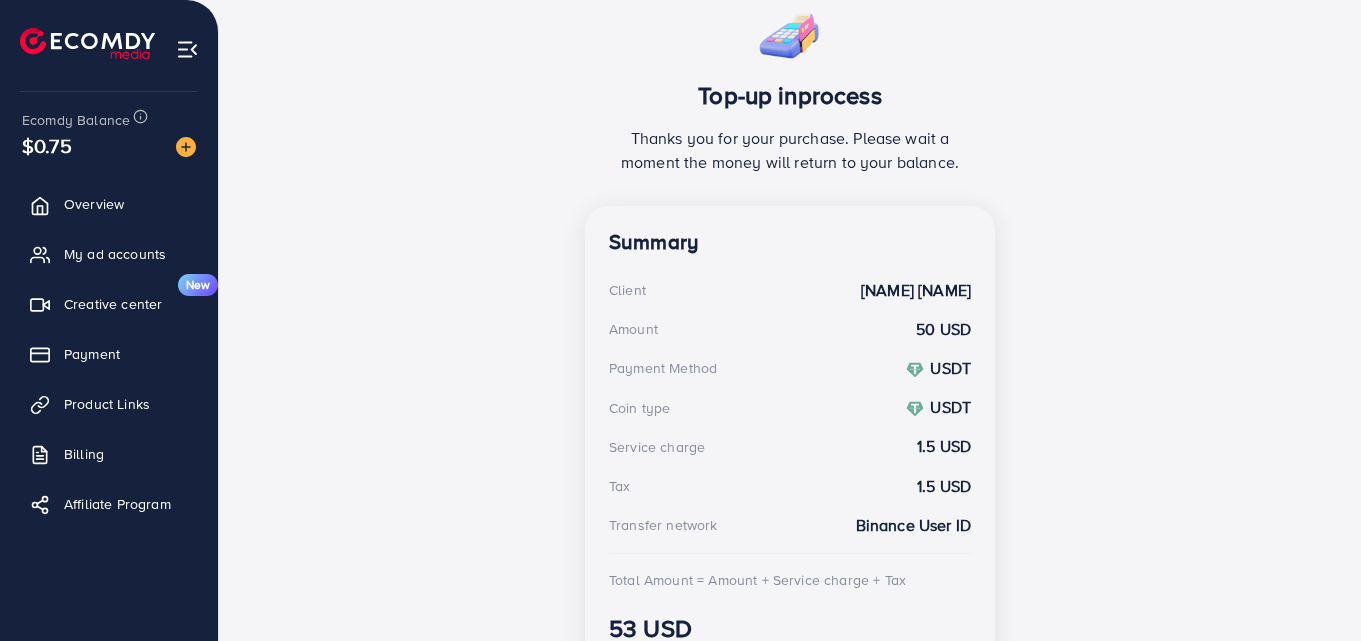 scroll, scrollTop: 425, scrollLeft: 0, axis: vertical 